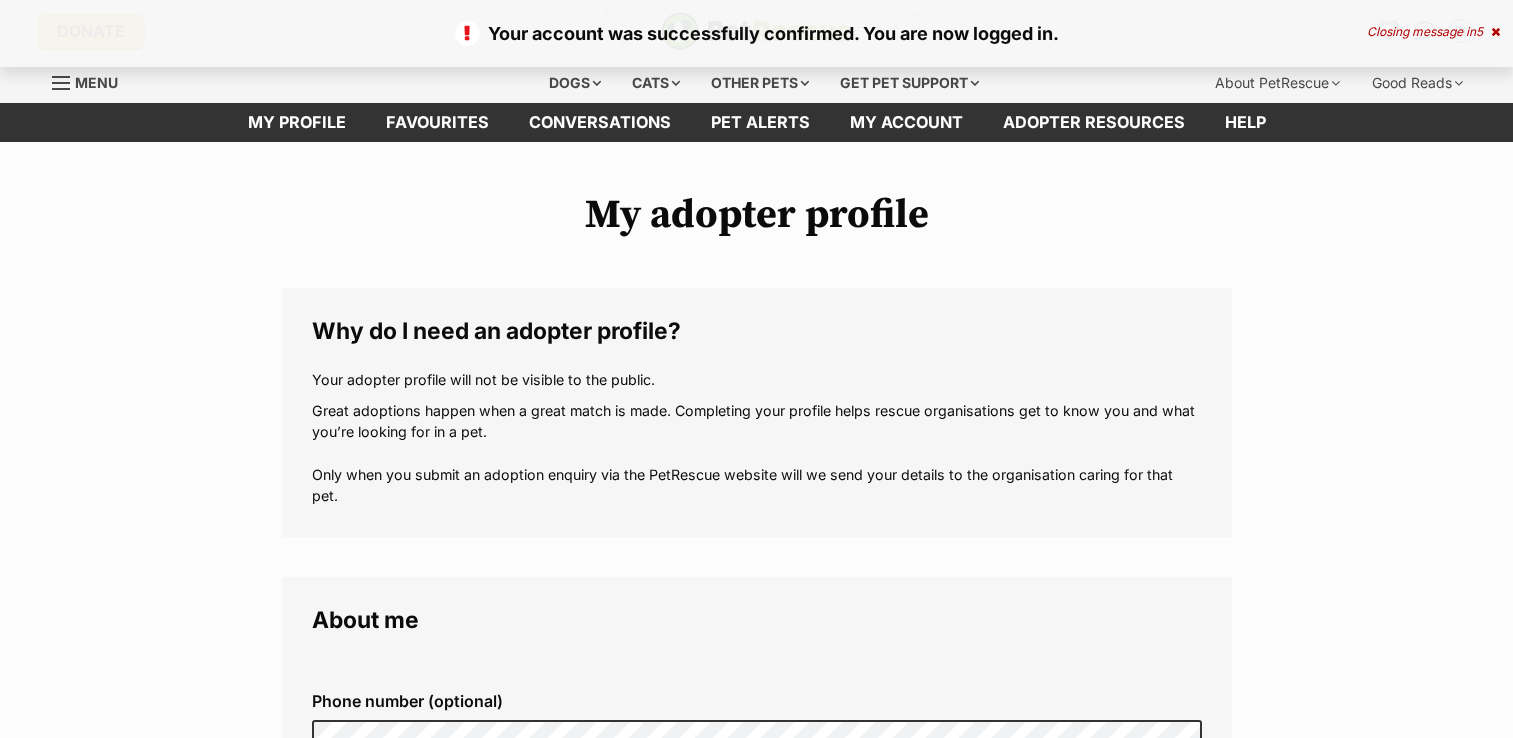 scroll, scrollTop: 0, scrollLeft: 0, axis: both 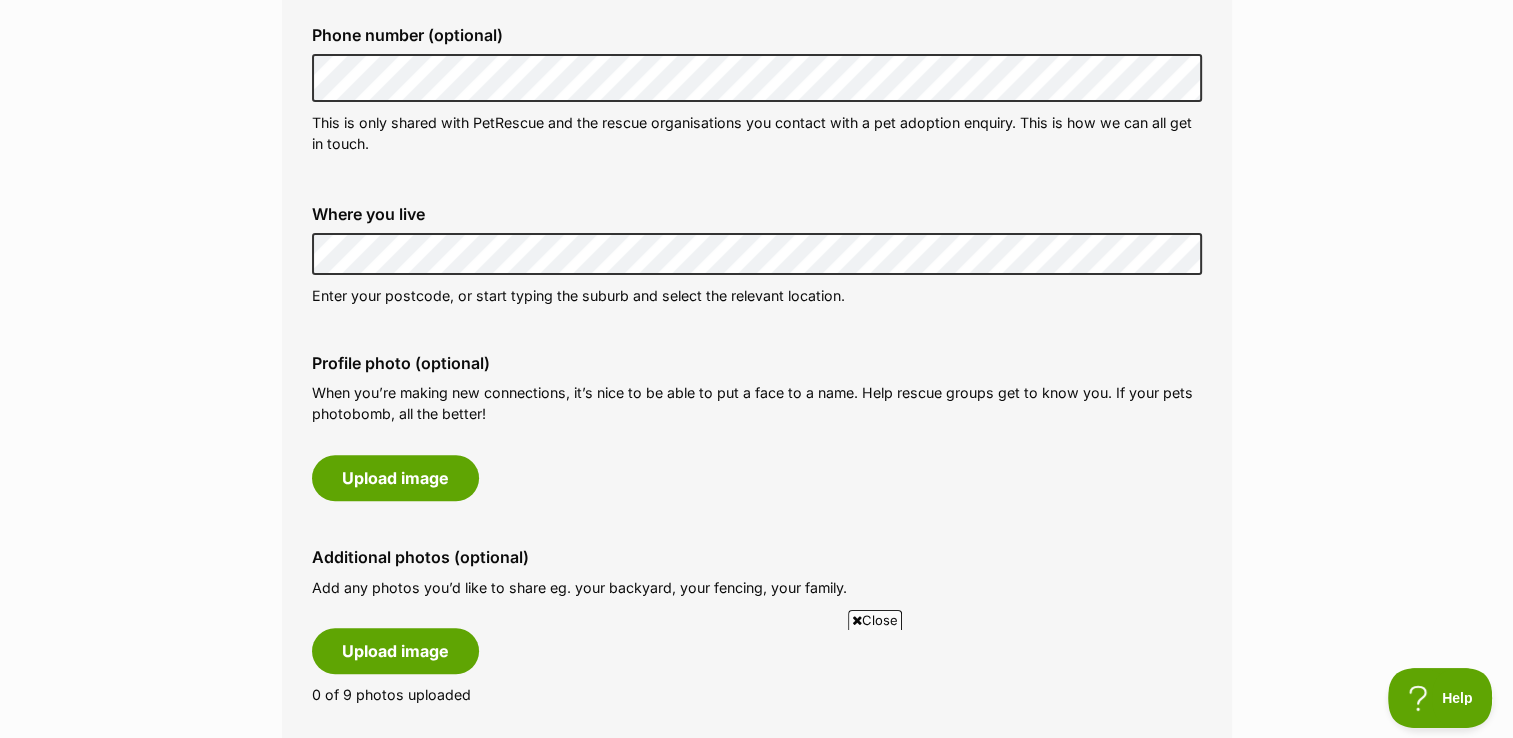 click on "My adopter profile
Why do I need an adopter profile?
Your adopter profile will not be visible to the public.
Great adoptions happen when a great match is made. Completing your profile helps rescue organisations get to know you and what you’re looking for in a pet. Only when you submit an adoption enquiry via the PetRescue website will we send your details to the organisation caring for that pet.
About me
Phone number (optional)
This is only shared with PetRescue and the rescue organisations you contact with a pet adoption enquiry. This is how we can all get in touch.
Where you live
Address line 1 (optional)
Address line 2 (optional)
Suburb (optional)
State
Postcode
Enter your postcode, or start typing the suburb and select the relevant location.
Profile photo (optional)
Upload image
Remove profile image (optional)
Additional photos (optional)" at bounding box center (756, 879) 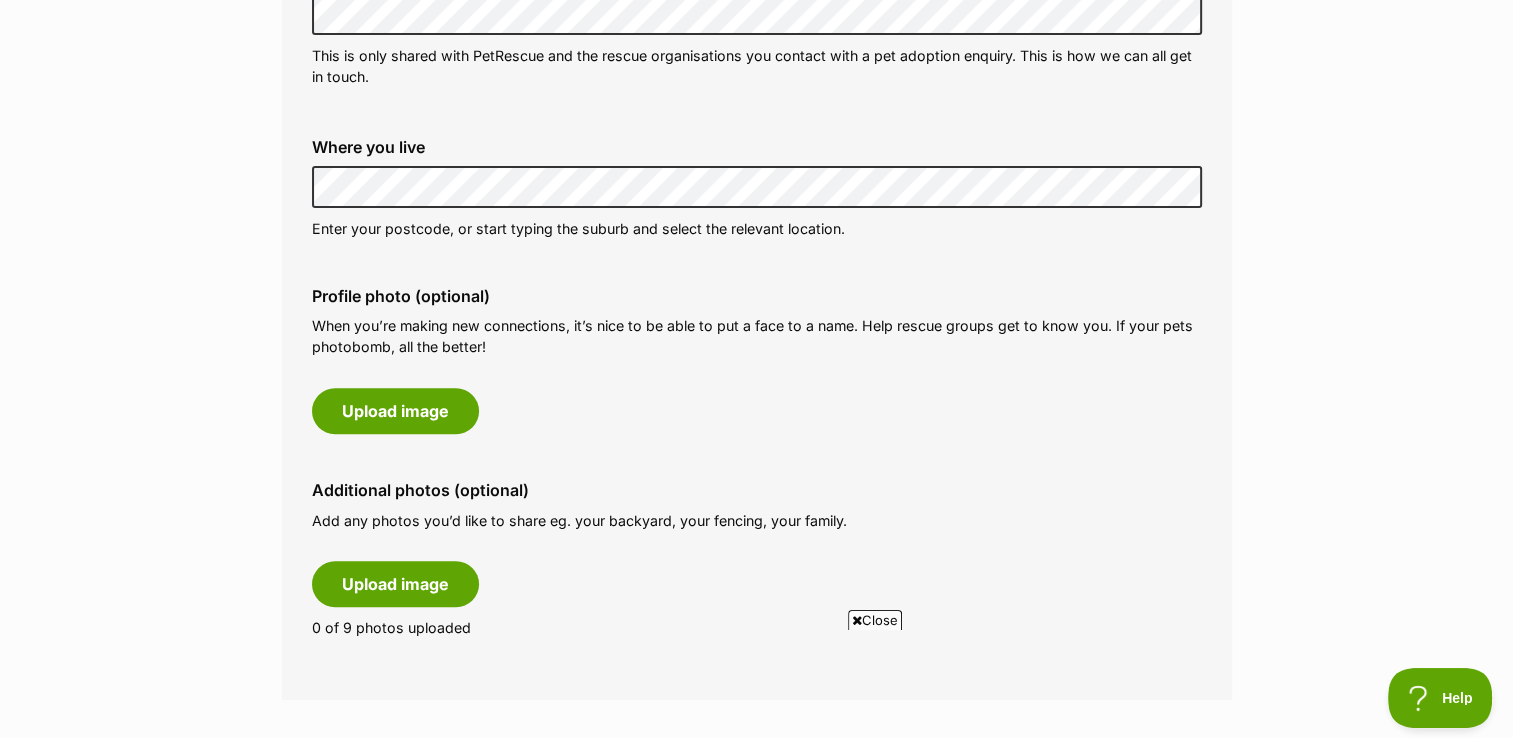 scroll, scrollTop: 0, scrollLeft: 0, axis: both 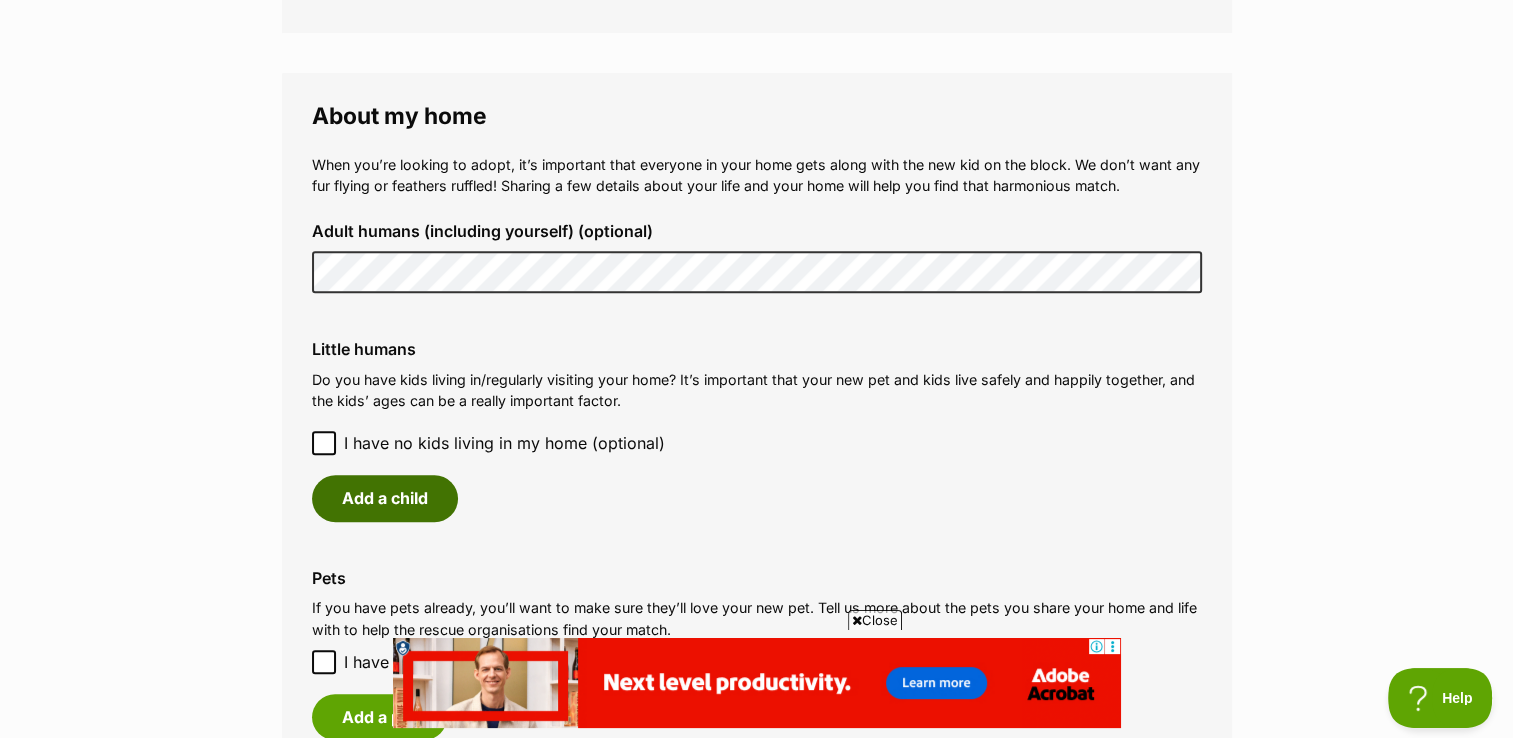 click on "Add a child" at bounding box center [385, 498] 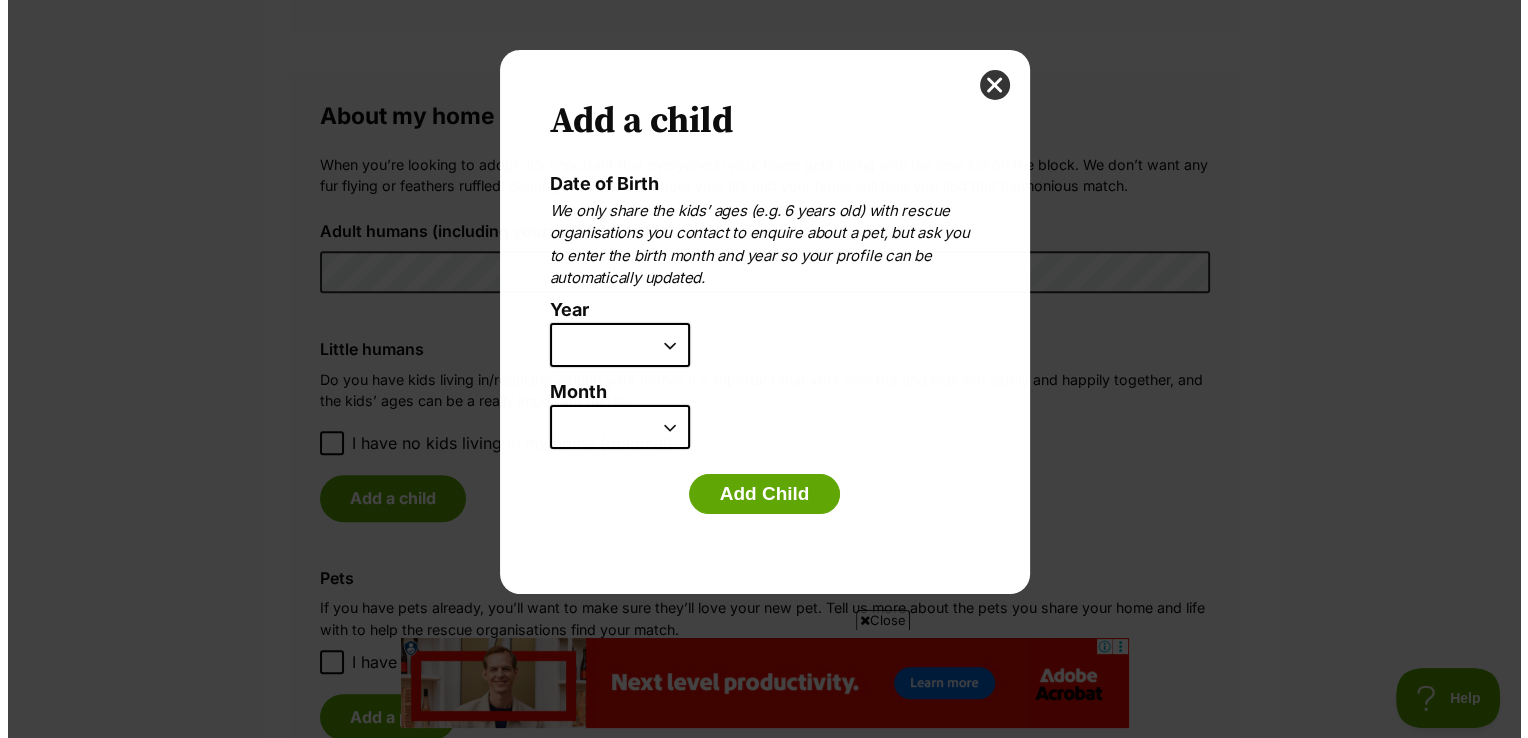 scroll, scrollTop: 0, scrollLeft: 0, axis: both 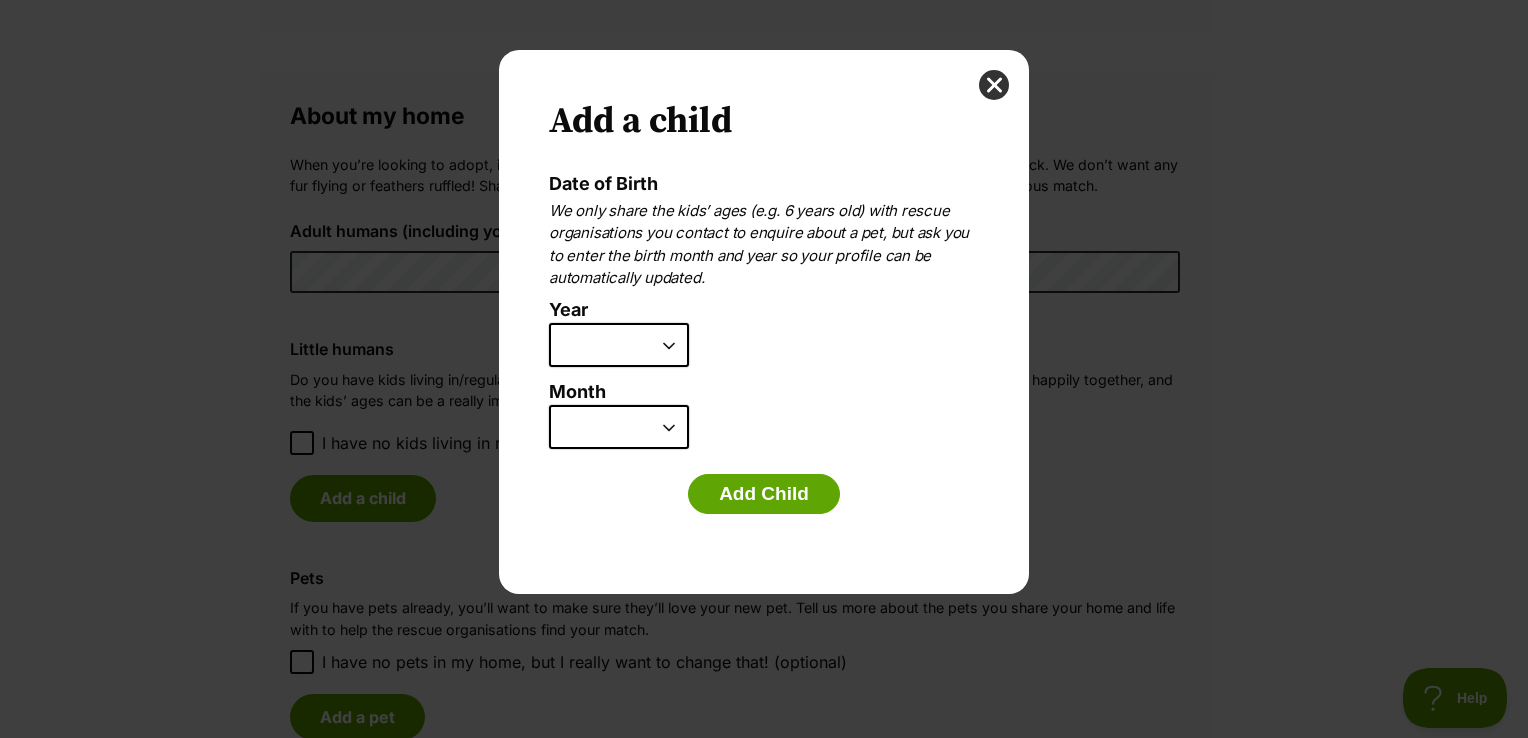 click on "2025
2024
2023
2022
2021
2020
2019
2018
2017
2016
2015
2014
2013
2012
2011
2010
2009
2008
2007" at bounding box center [619, 345] 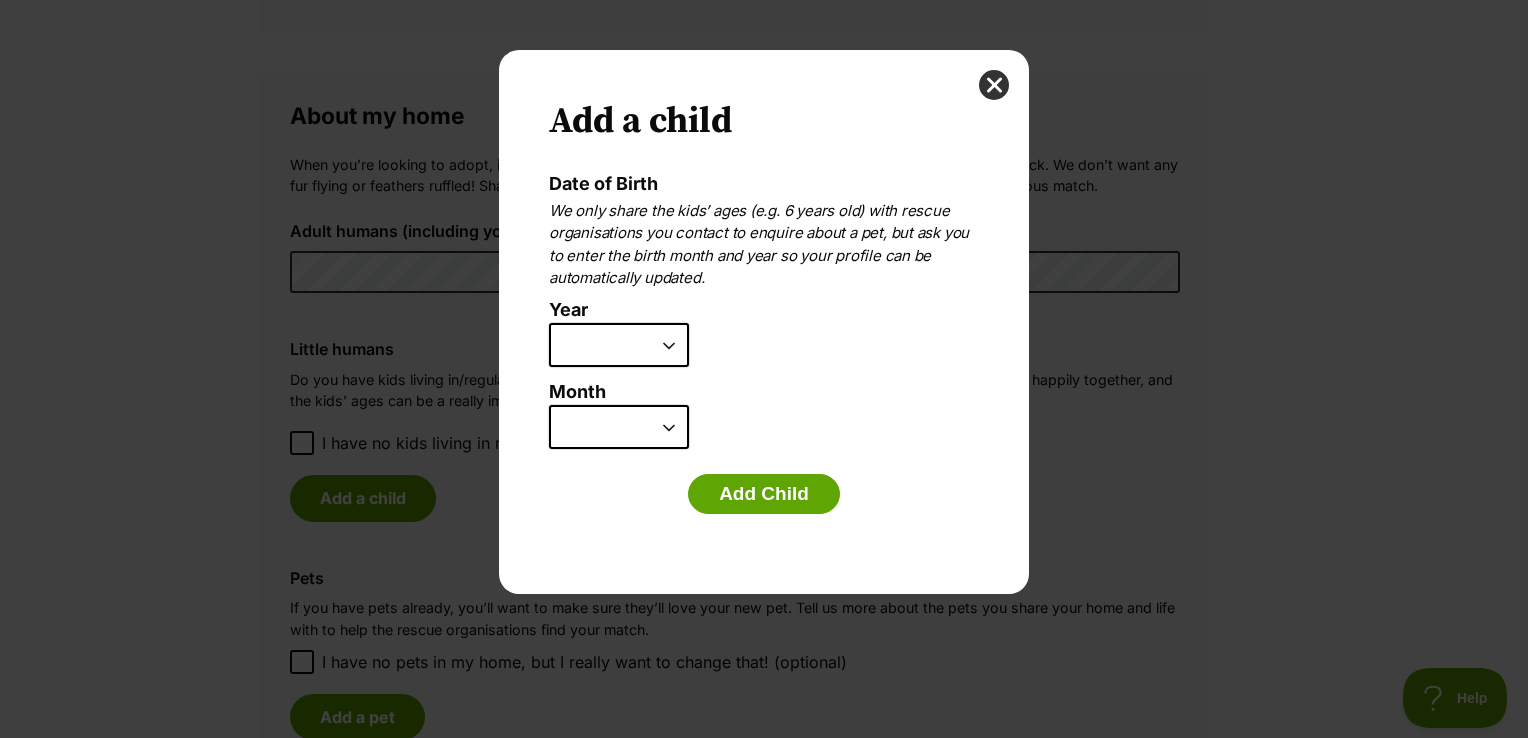 scroll, scrollTop: 0, scrollLeft: 0, axis: both 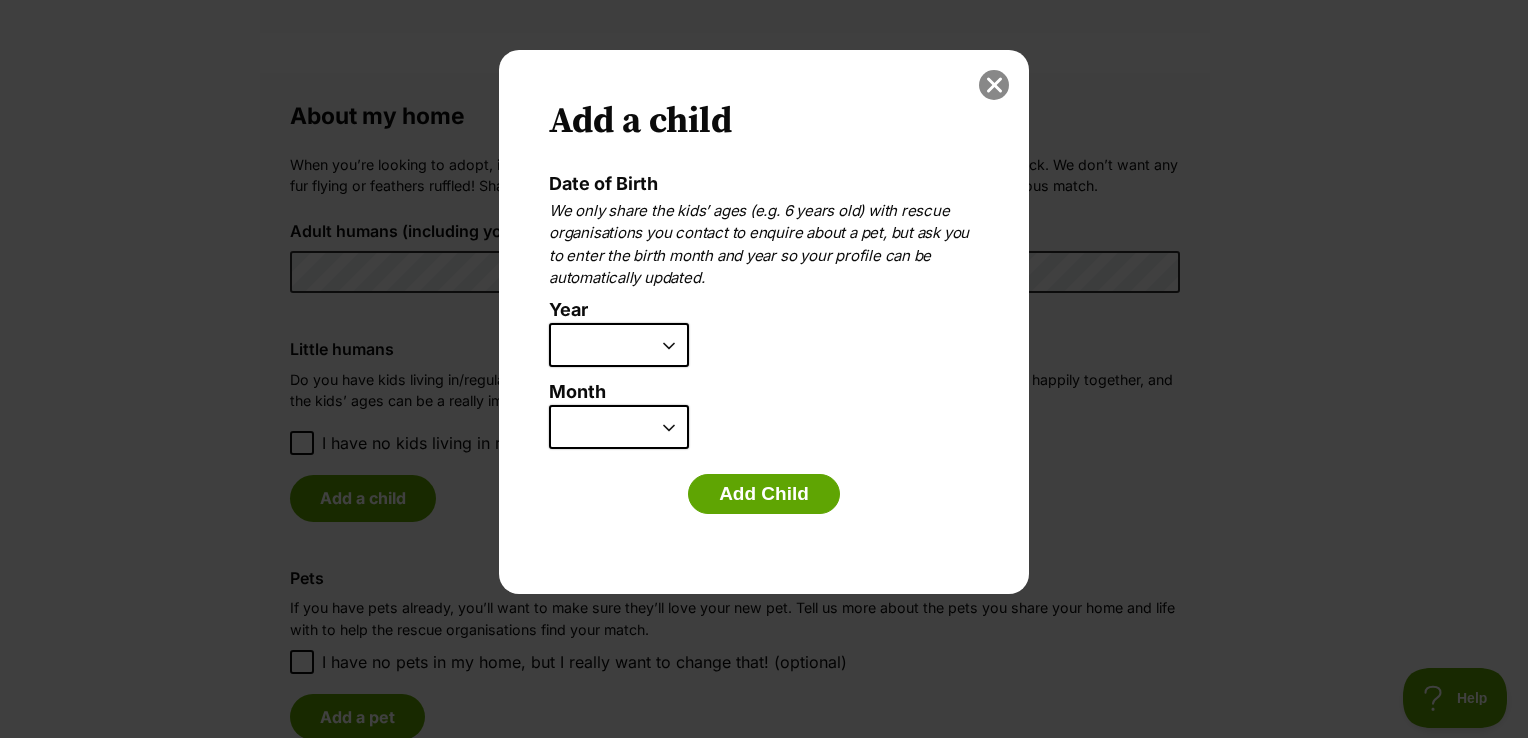 click at bounding box center (994, 85) 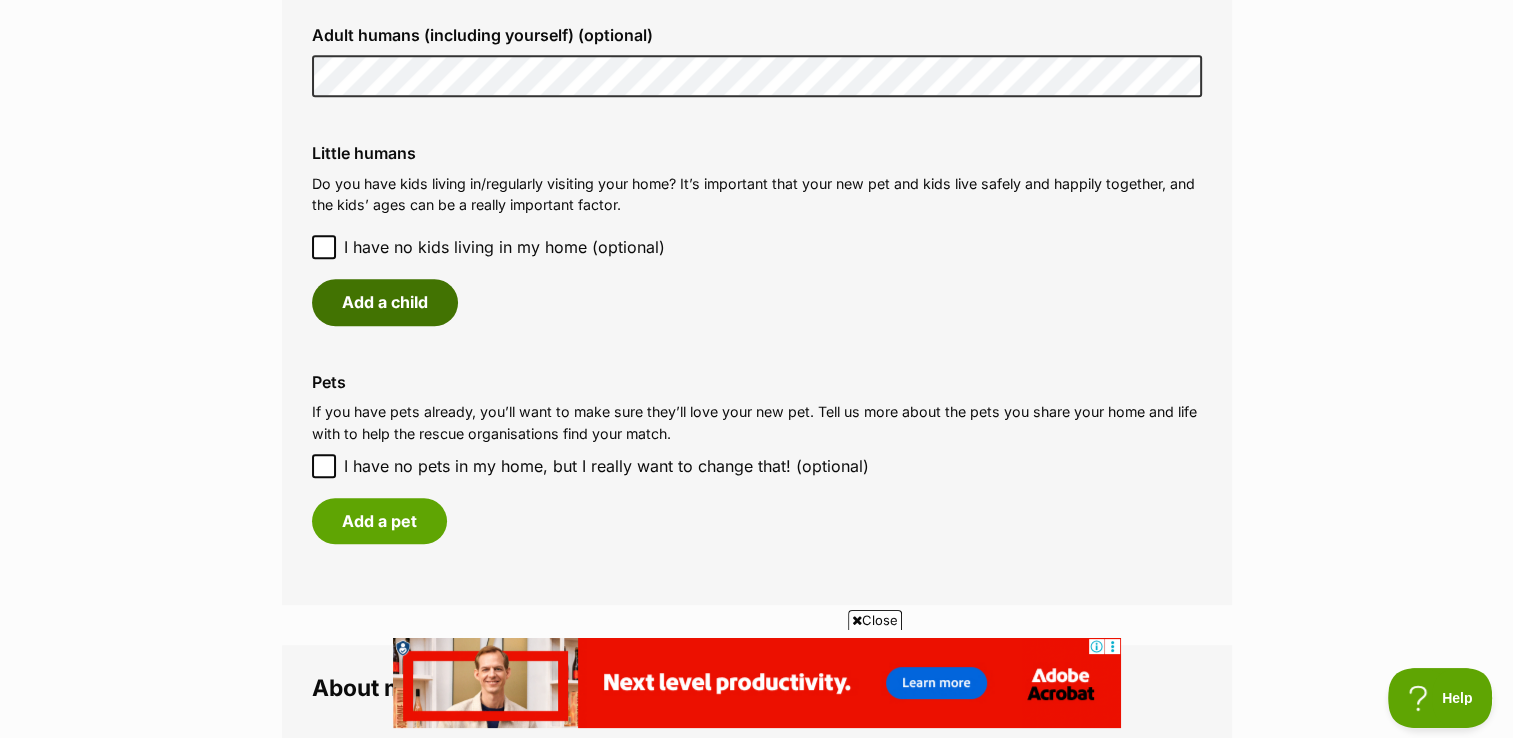 scroll, scrollTop: 1733, scrollLeft: 0, axis: vertical 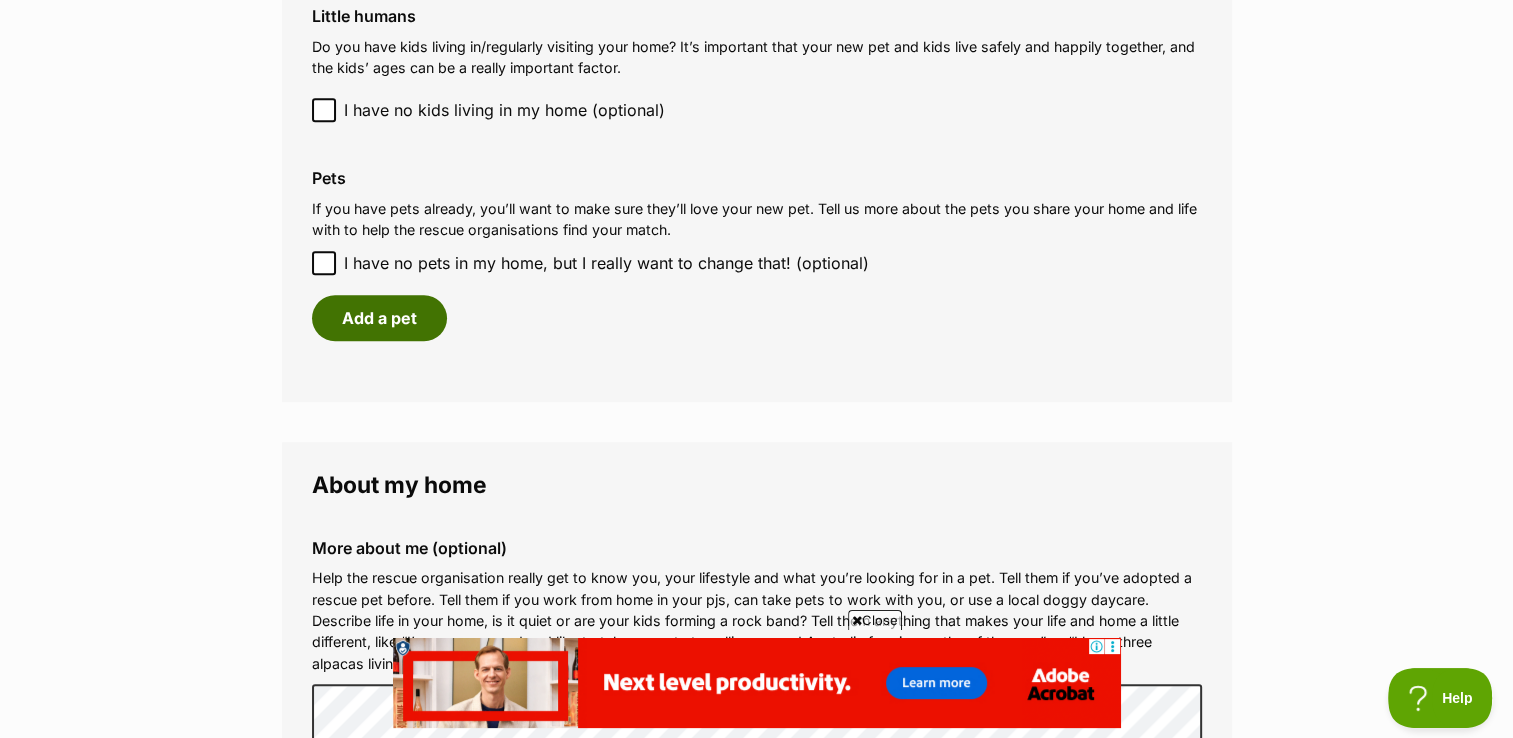 click on "Add a pet" at bounding box center [379, 318] 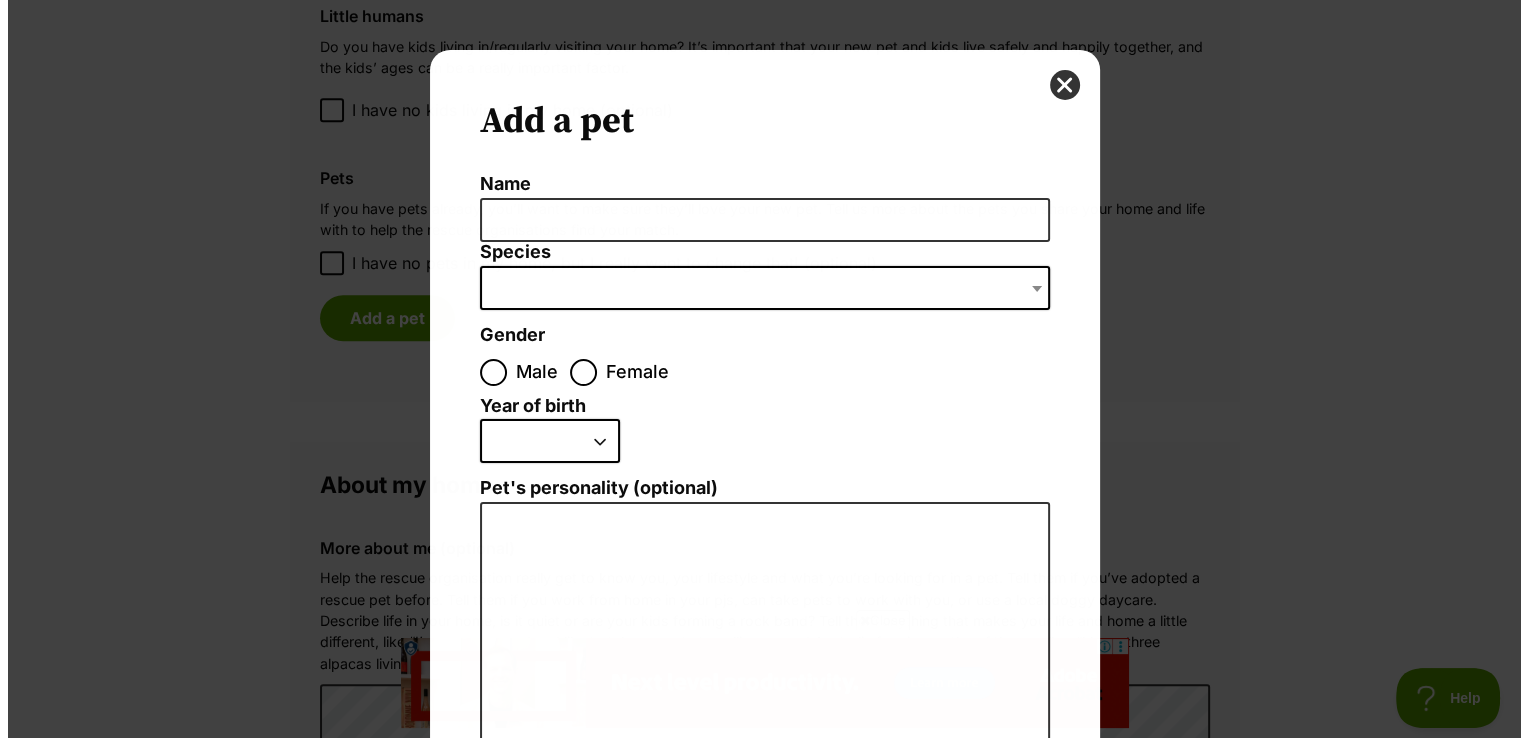 scroll, scrollTop: 0, scrollLeft: 0, axis: both 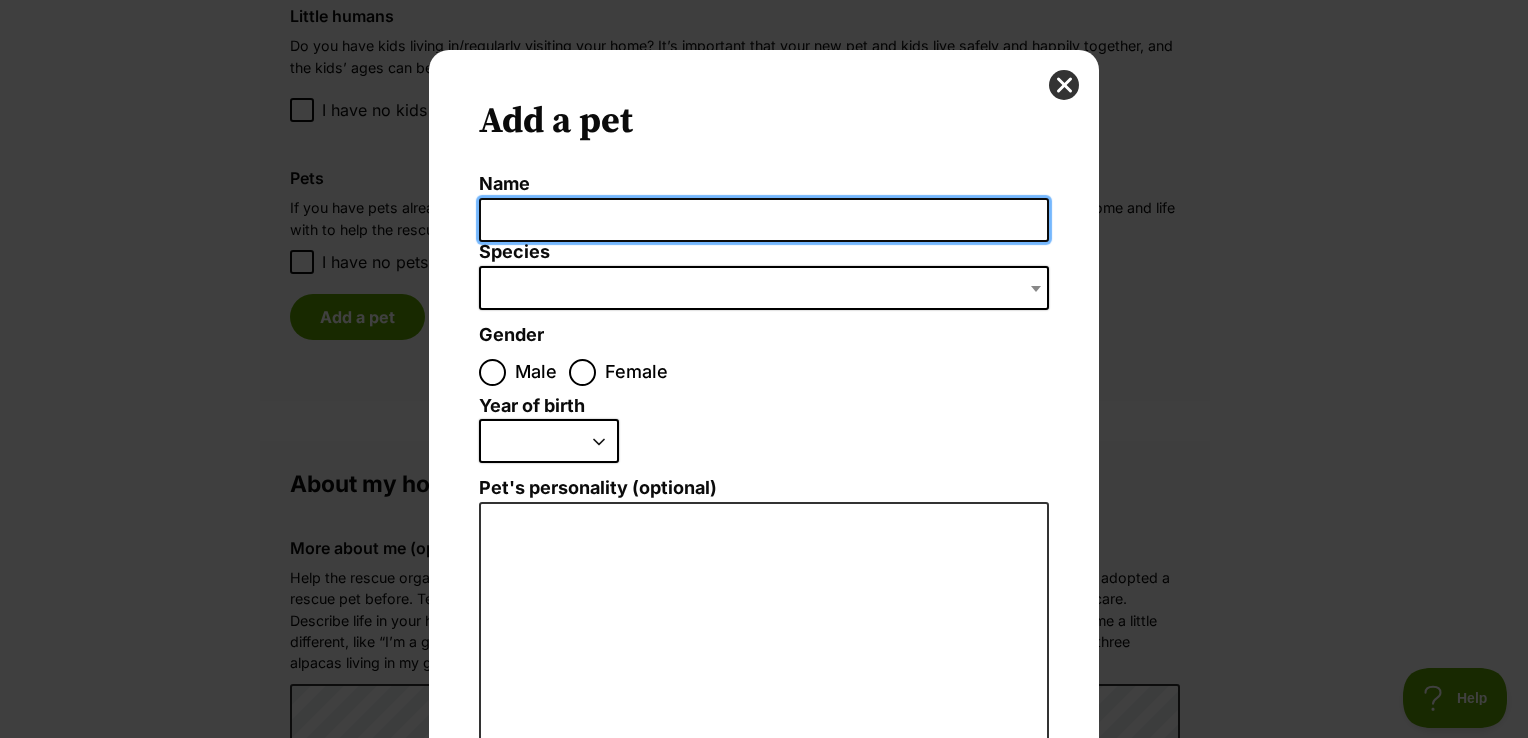 click on "Name" at bounding box center (764, 220) 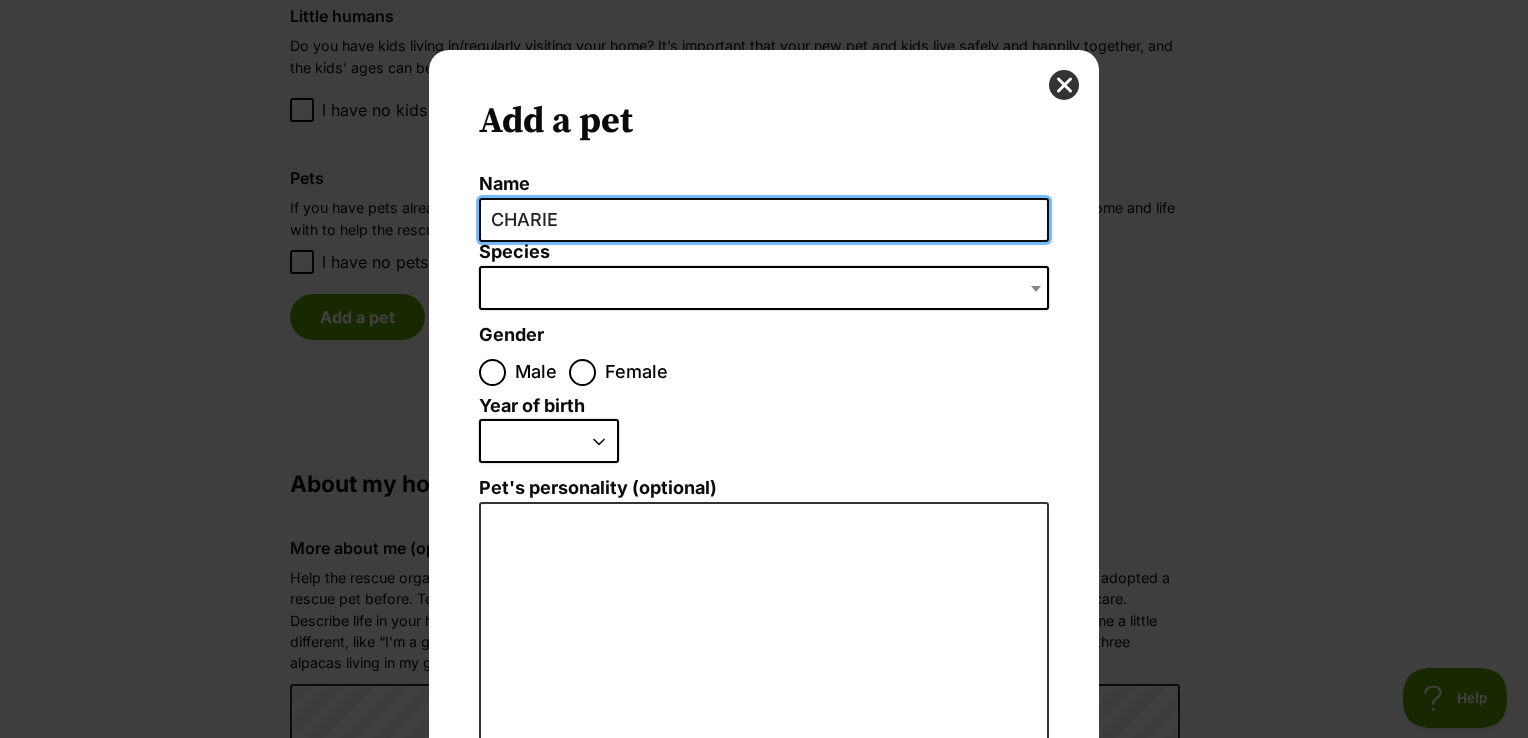 click on "CHARIE" at bounding box center (764, 220) 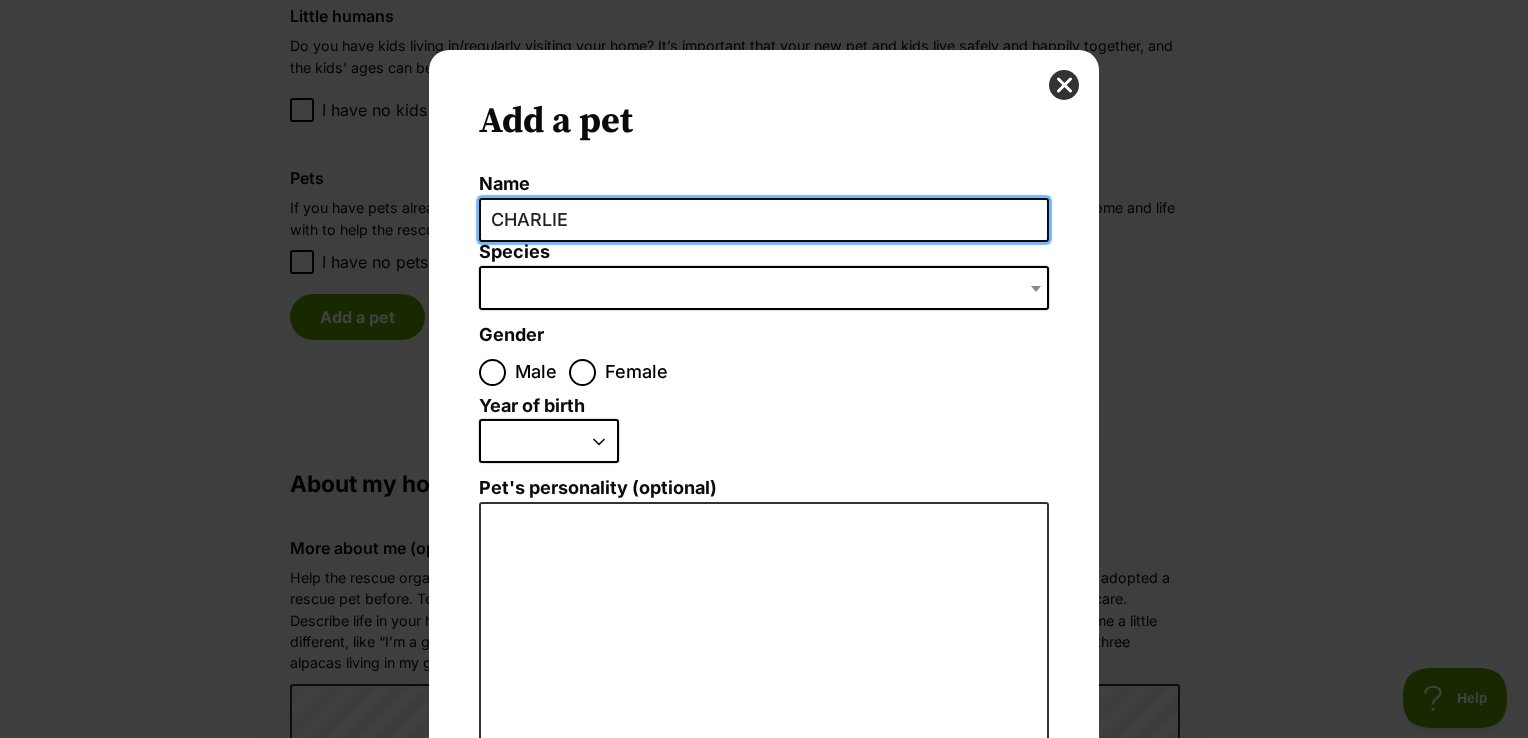 type on "CHARLIE" 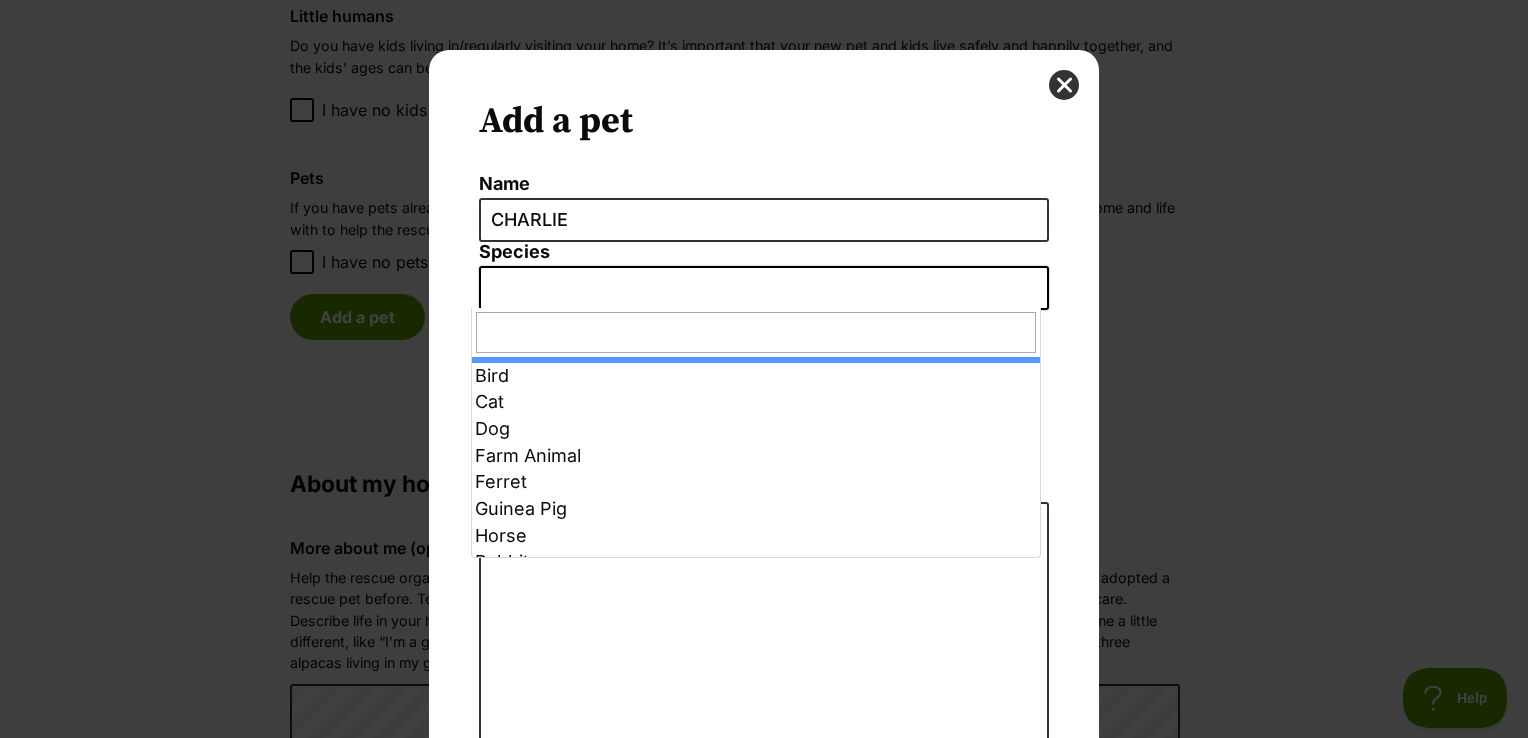 click at bounding box center (764, 288) 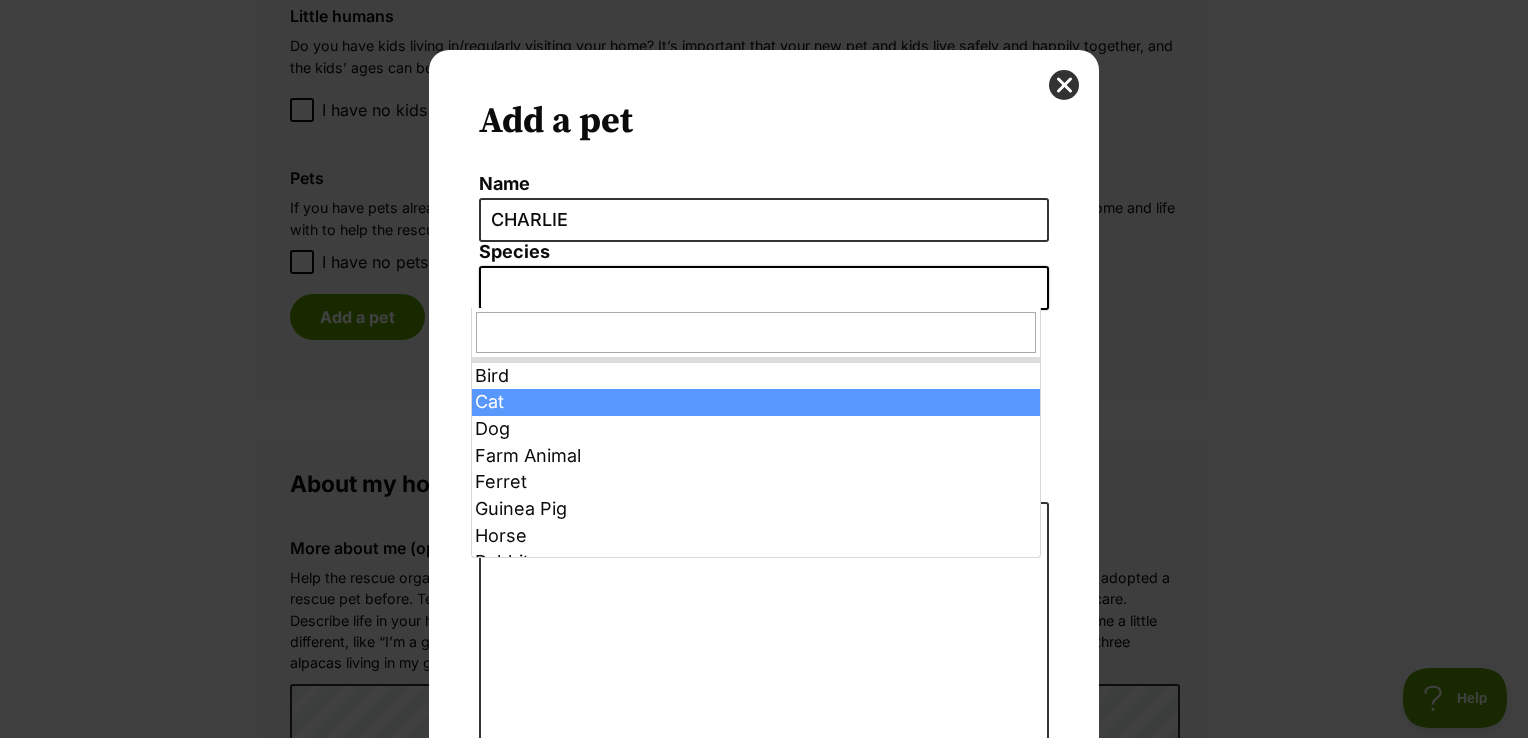 select on "2" 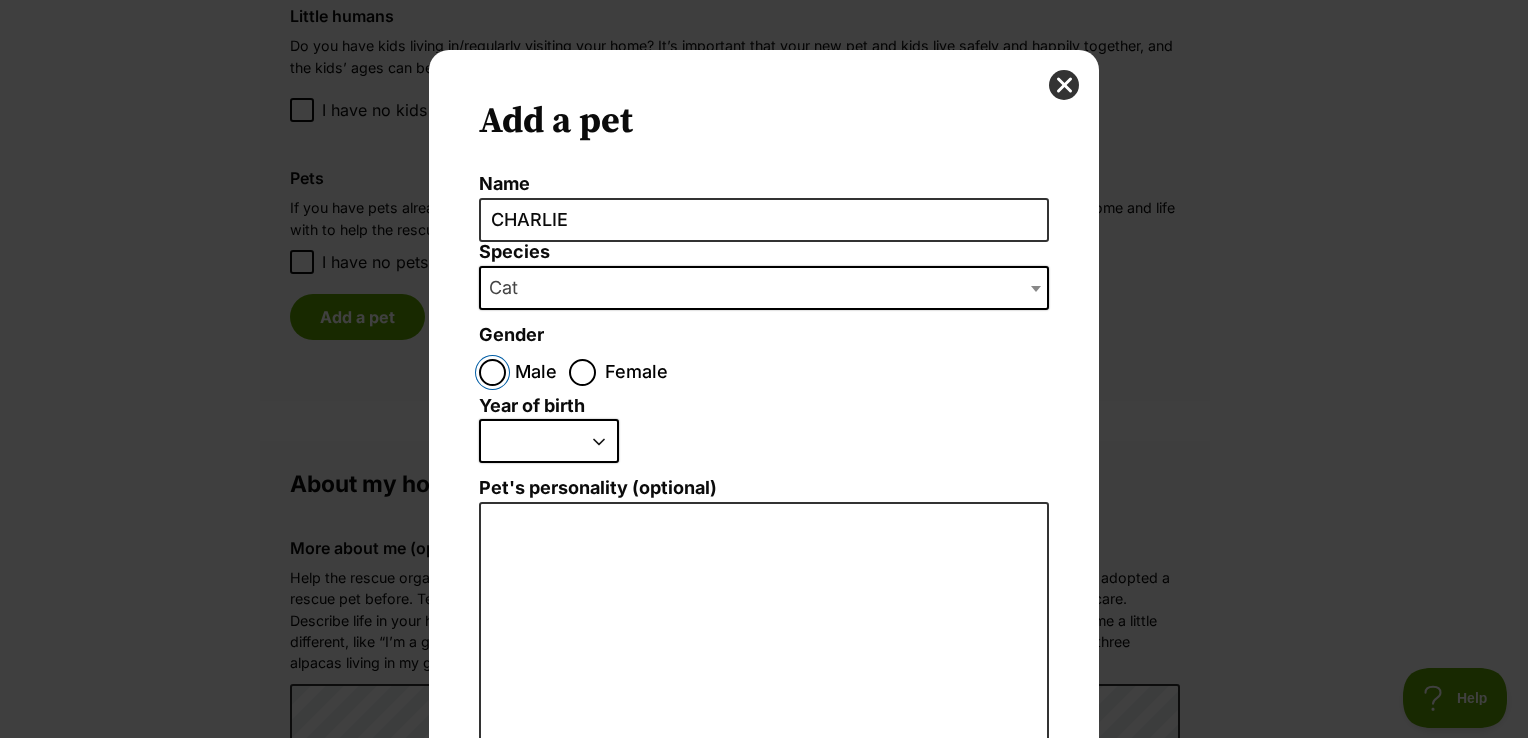 click on "Male" at bounding box center [492, 372] 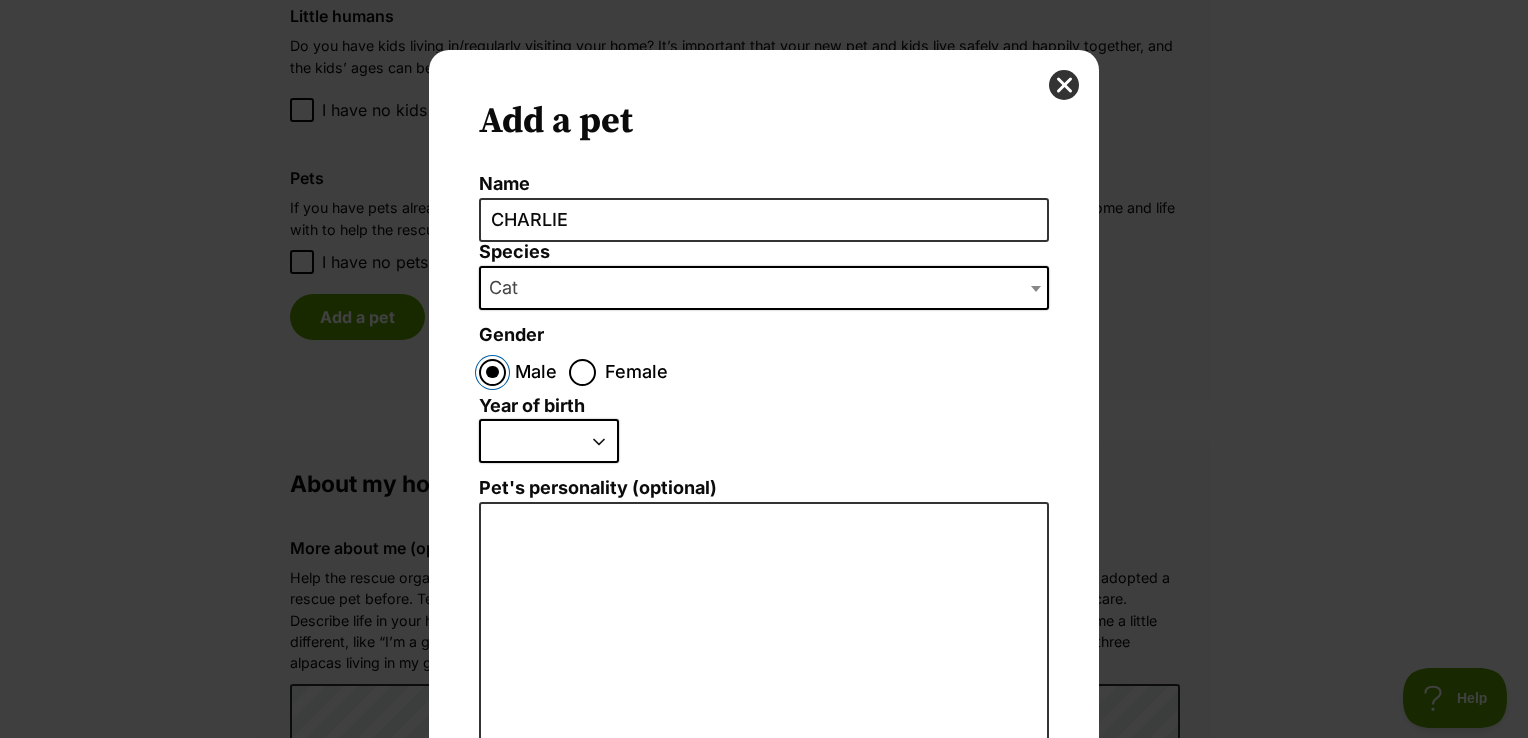 scroll, scrollTop: 0, scrollLeft: 0, axis: both 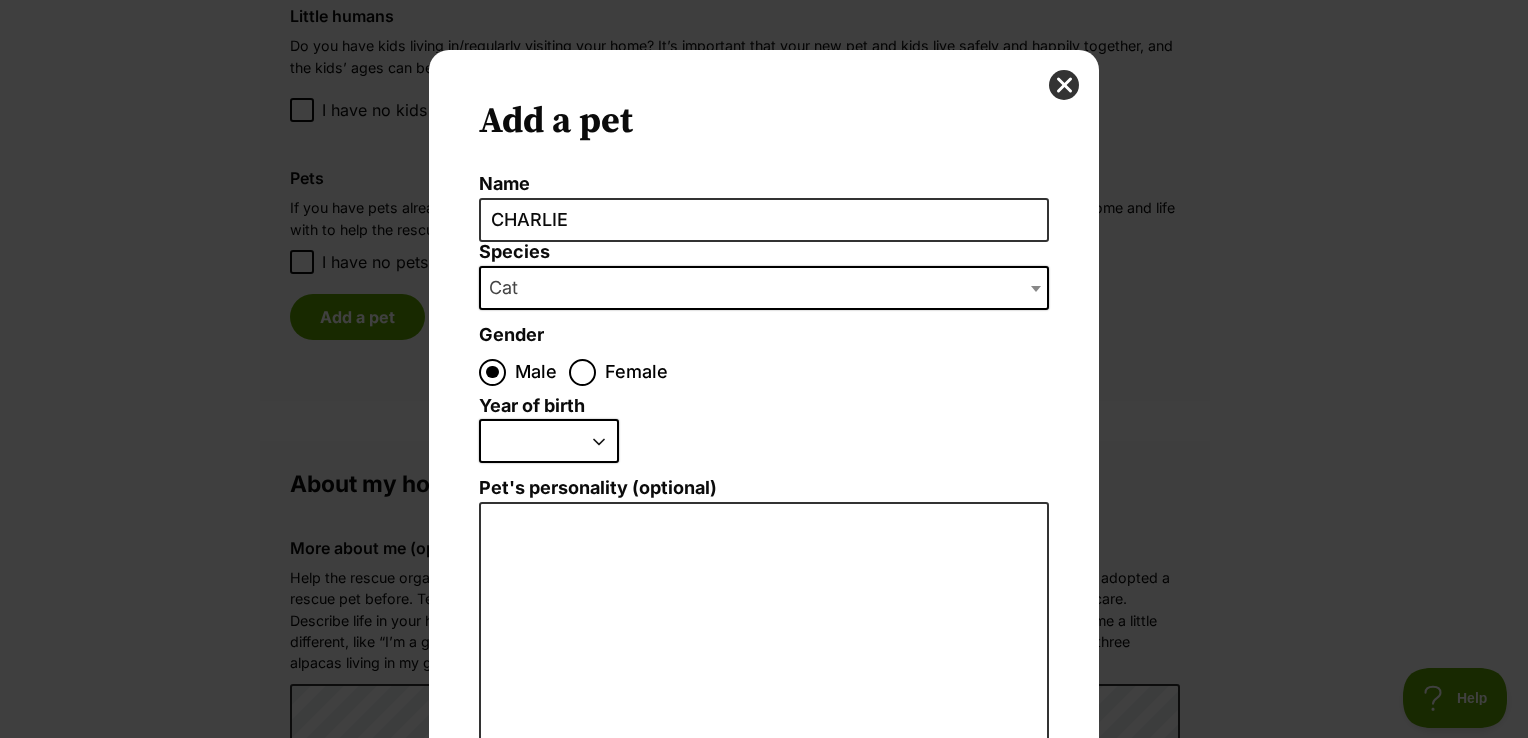 click on "2025
2024
2023
2022
2021
2020
2019
2018
2017
2016
2015
2014
2013
2012
2011
2010
2009
2008
2007
2006
2005
2004
2003
2002
2001
2000
1999
1998
1997
1996
1995" at bounding box center (549, 441) 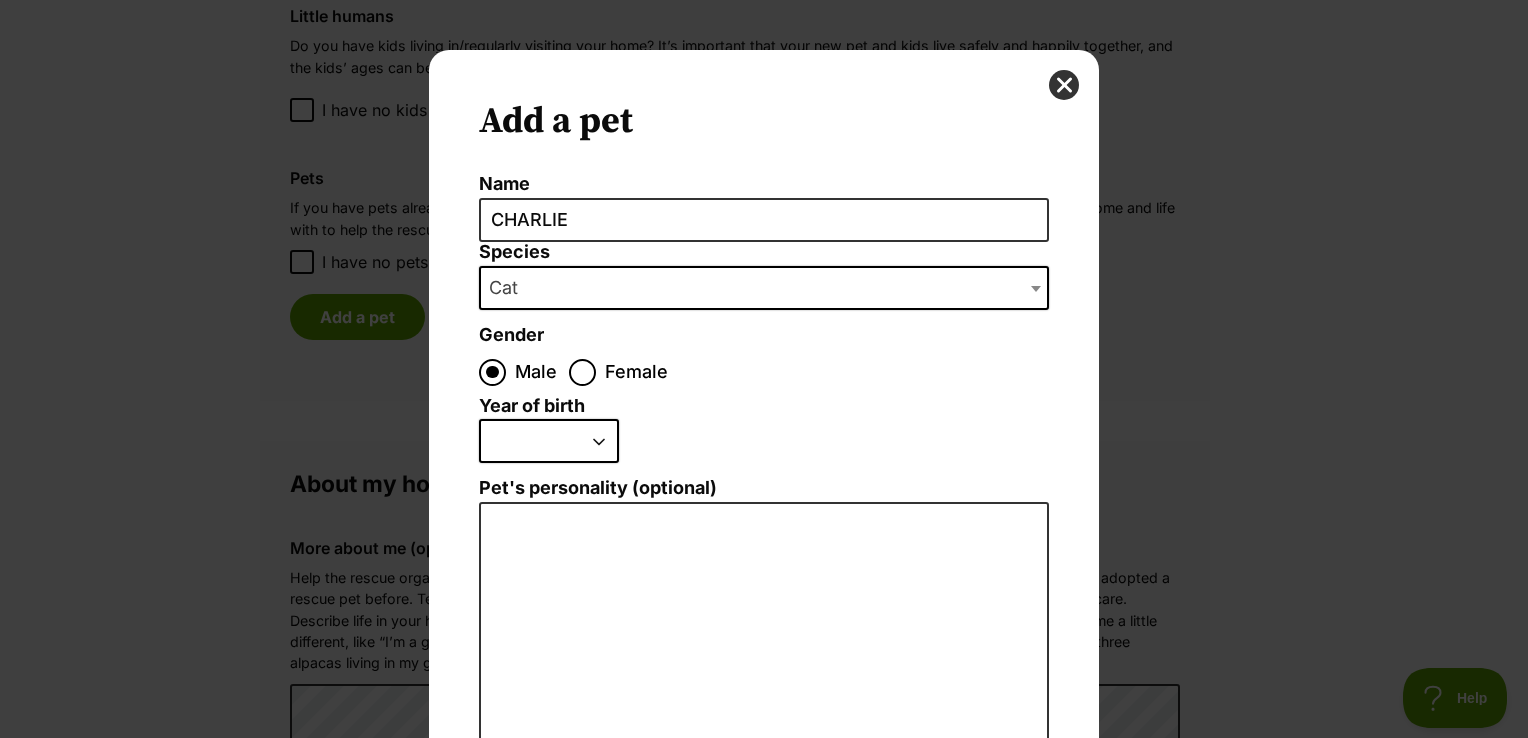 scroll, scrollTop: 0, scrollLeft: 0, axis: both 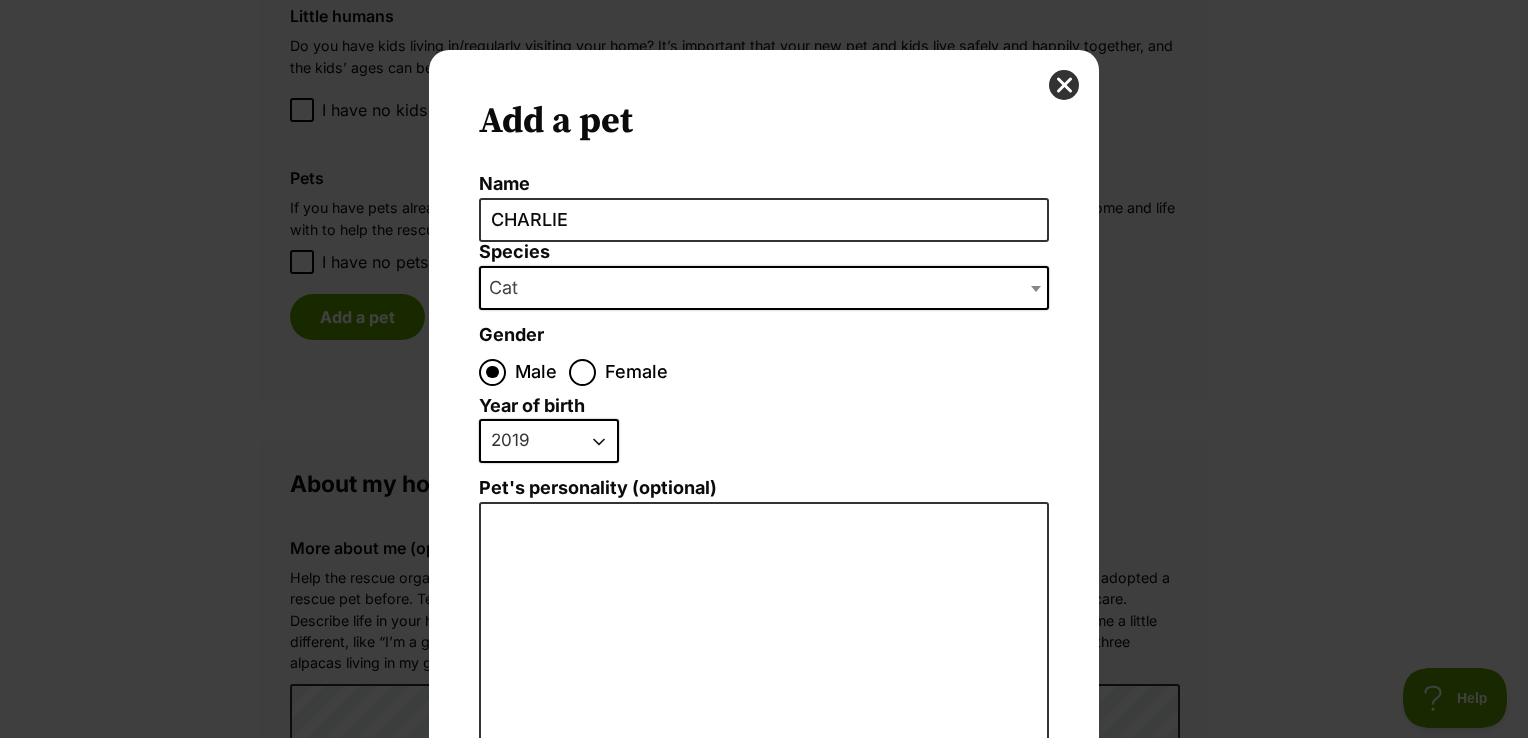 click on "2025
2024
2023
2022
2021
2020
2019
2018
2017
2016
2015
2014
2013
2012
2011
2010
2009
2008
2007
2006
2005
2004
2003
2002
2001
2000
1999
1998
1997
1996
1995" at bounding box center [549, 441] 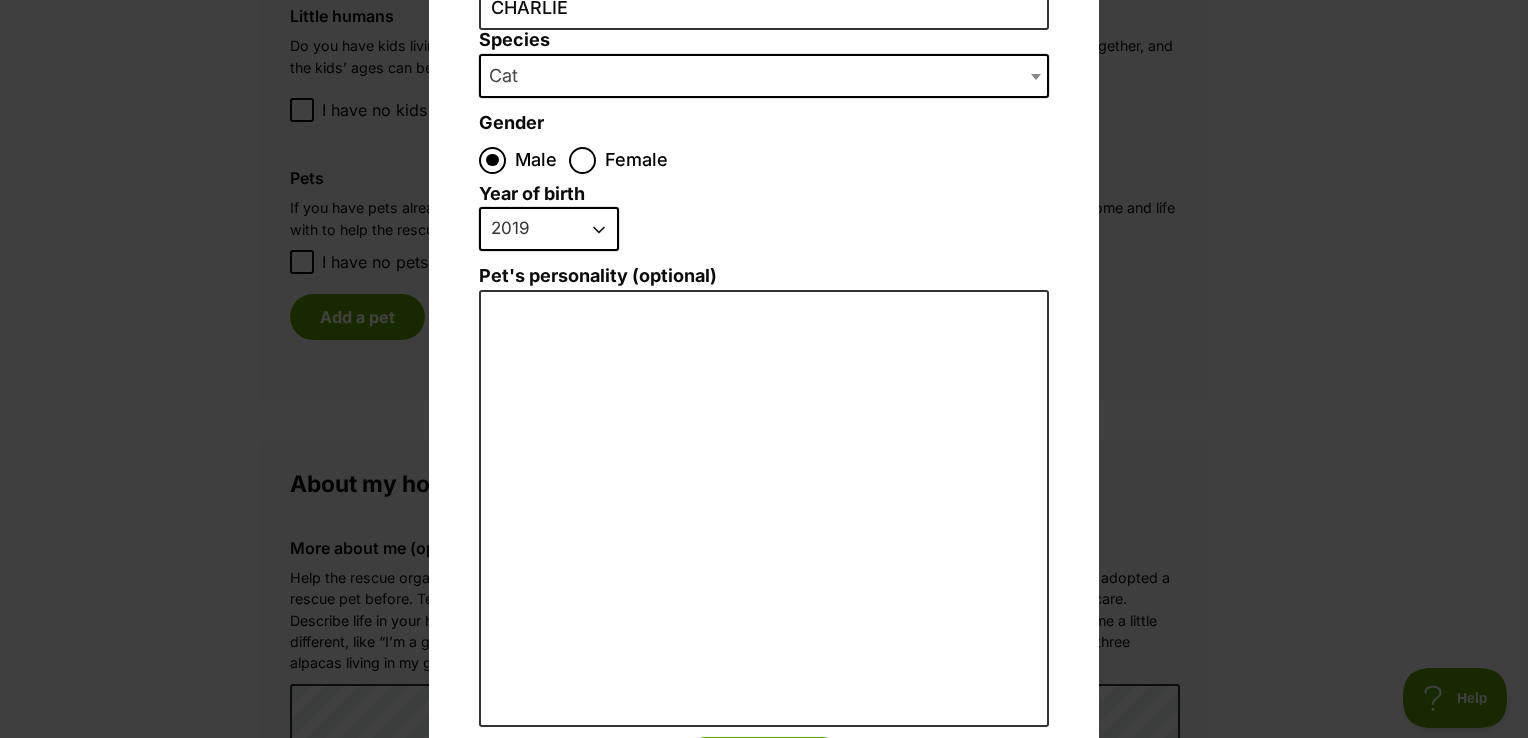 scroll, scrollTop: 266, scrollLeft: 0, axis: vertical 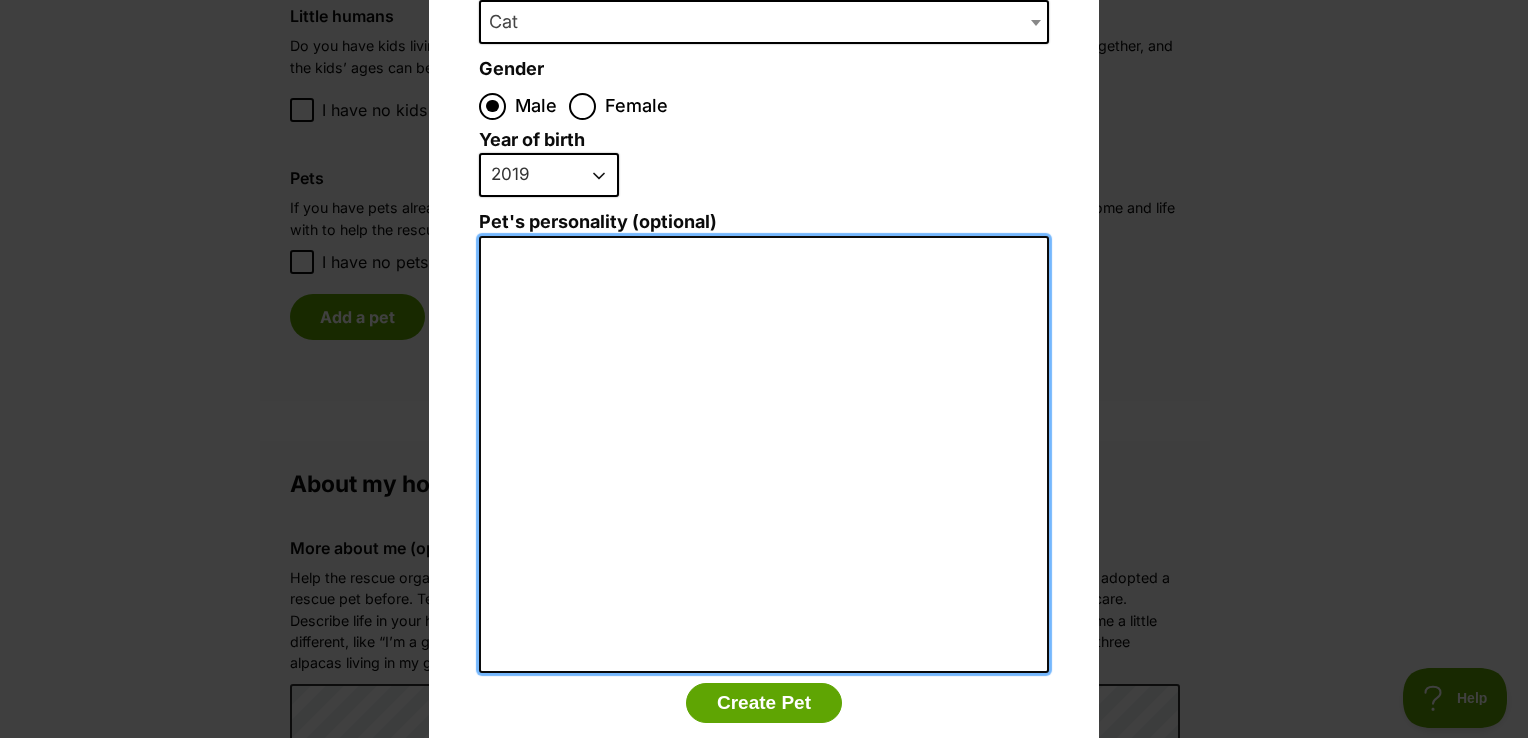 click on "Pet's personality (optional)" at bounding box center [764, 455] 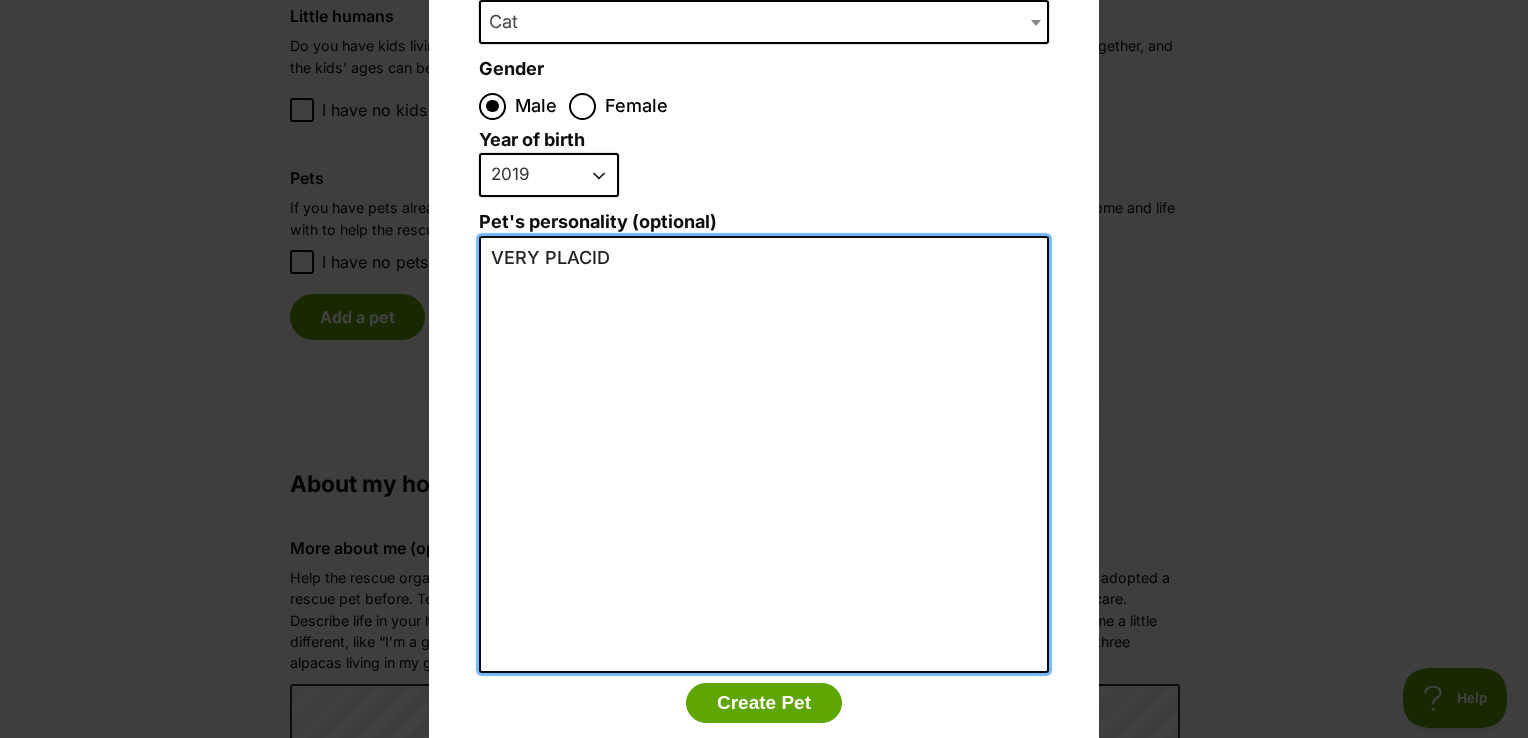 scroll, scrollTop: 0, scrollLeft: 0, axis: both 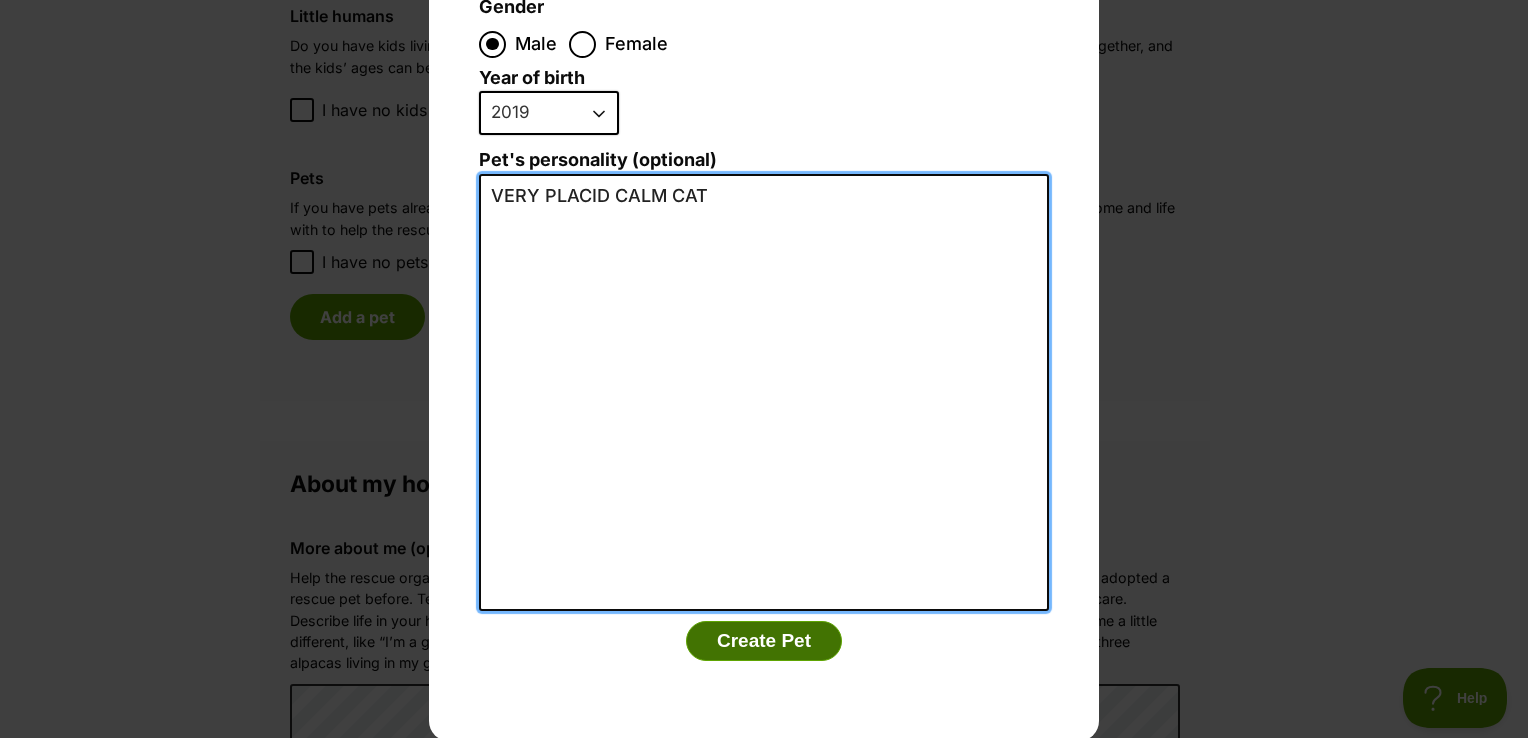 type on "VERY PLACID CALM CAT" 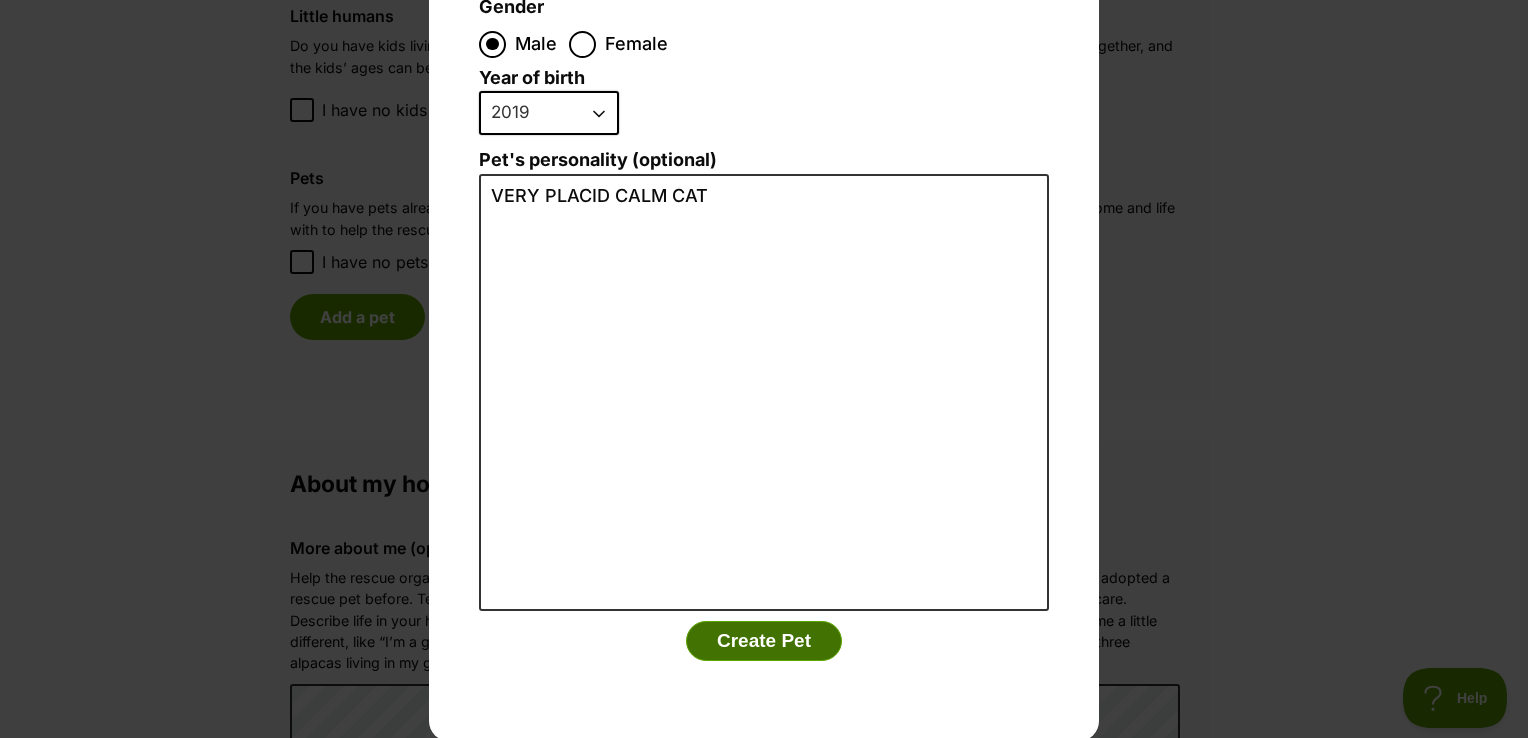 click on "Create Pet" at bounding box center [764, 641] 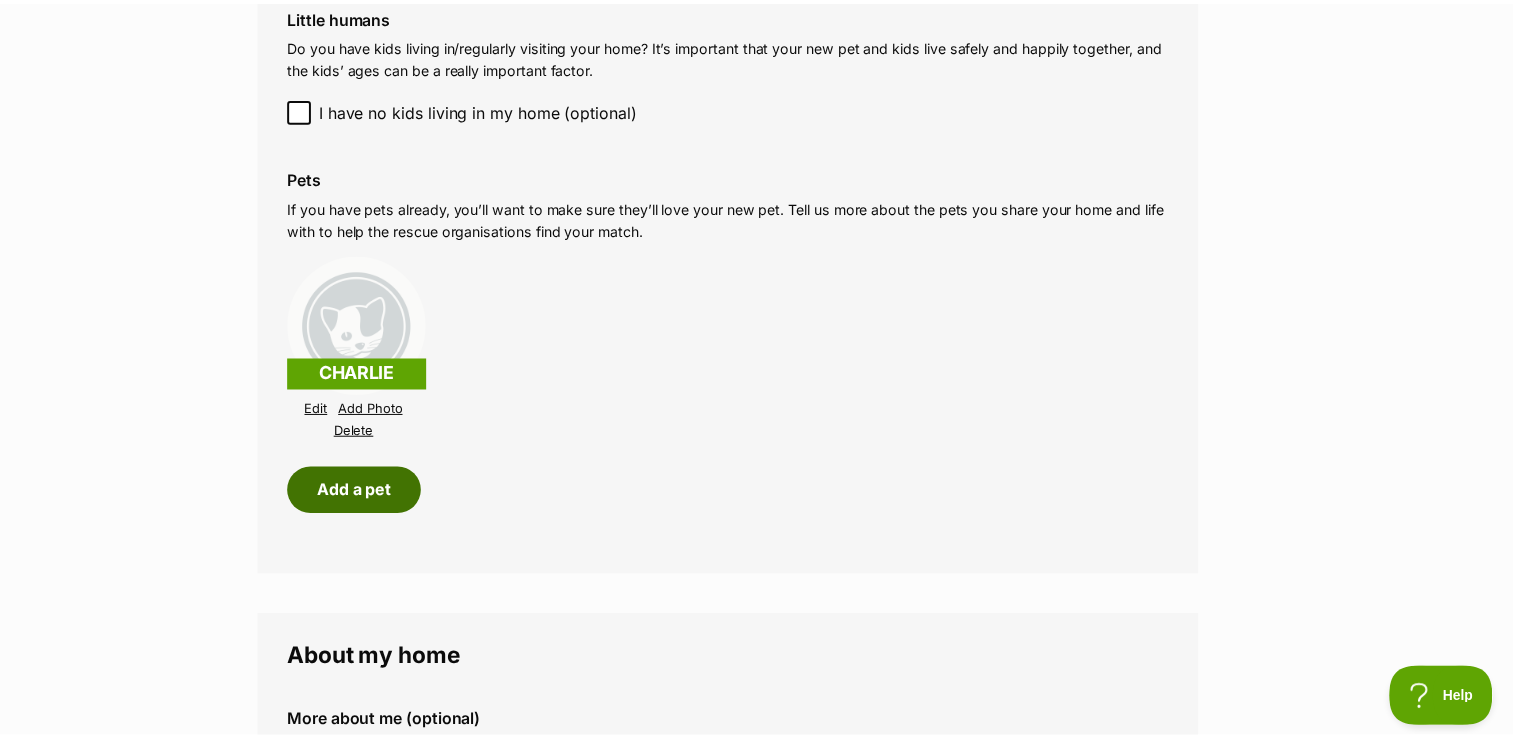 scroll, scrollTop: 1732, scrollLeft: 0, axis: vertical 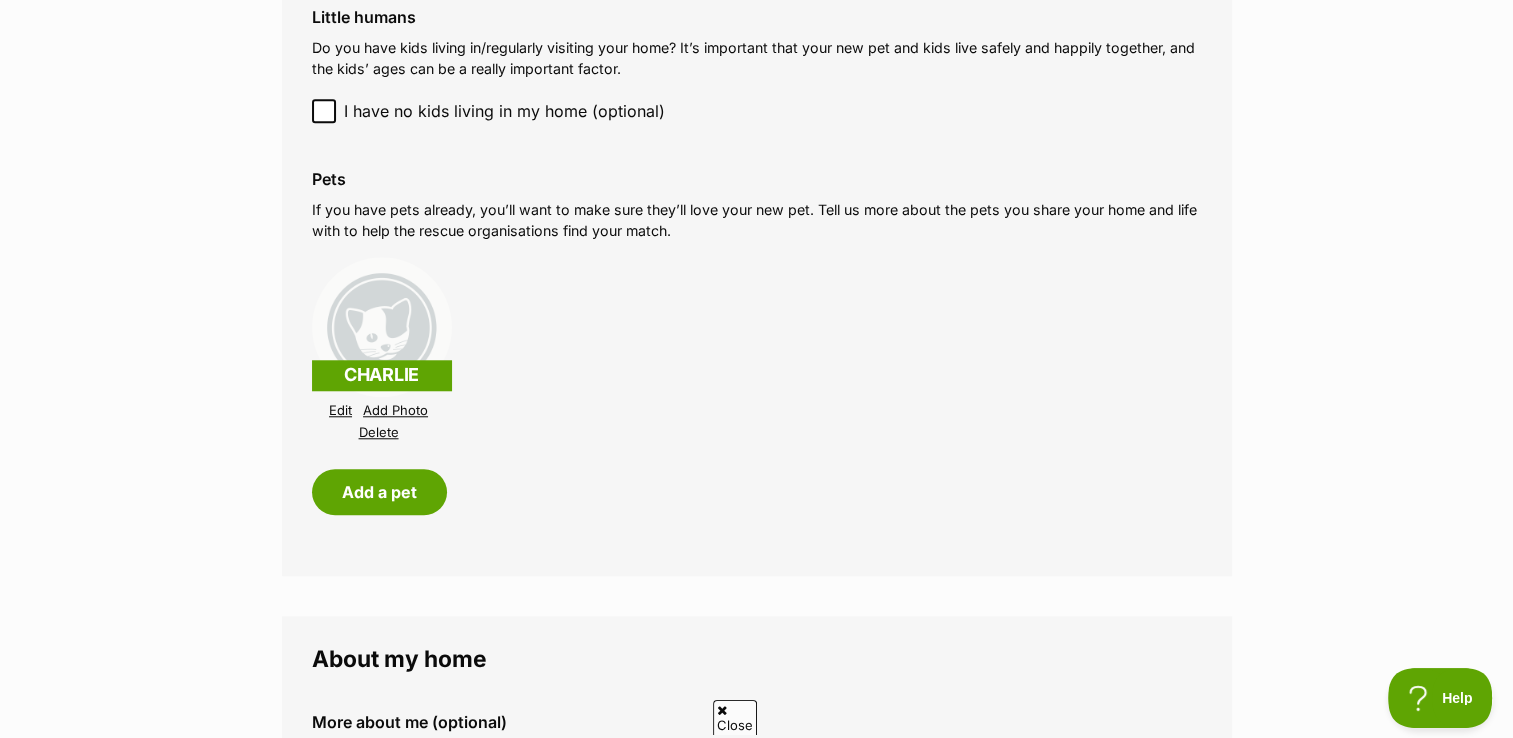 click on "Add Photo" at bounding box center [395, 410] 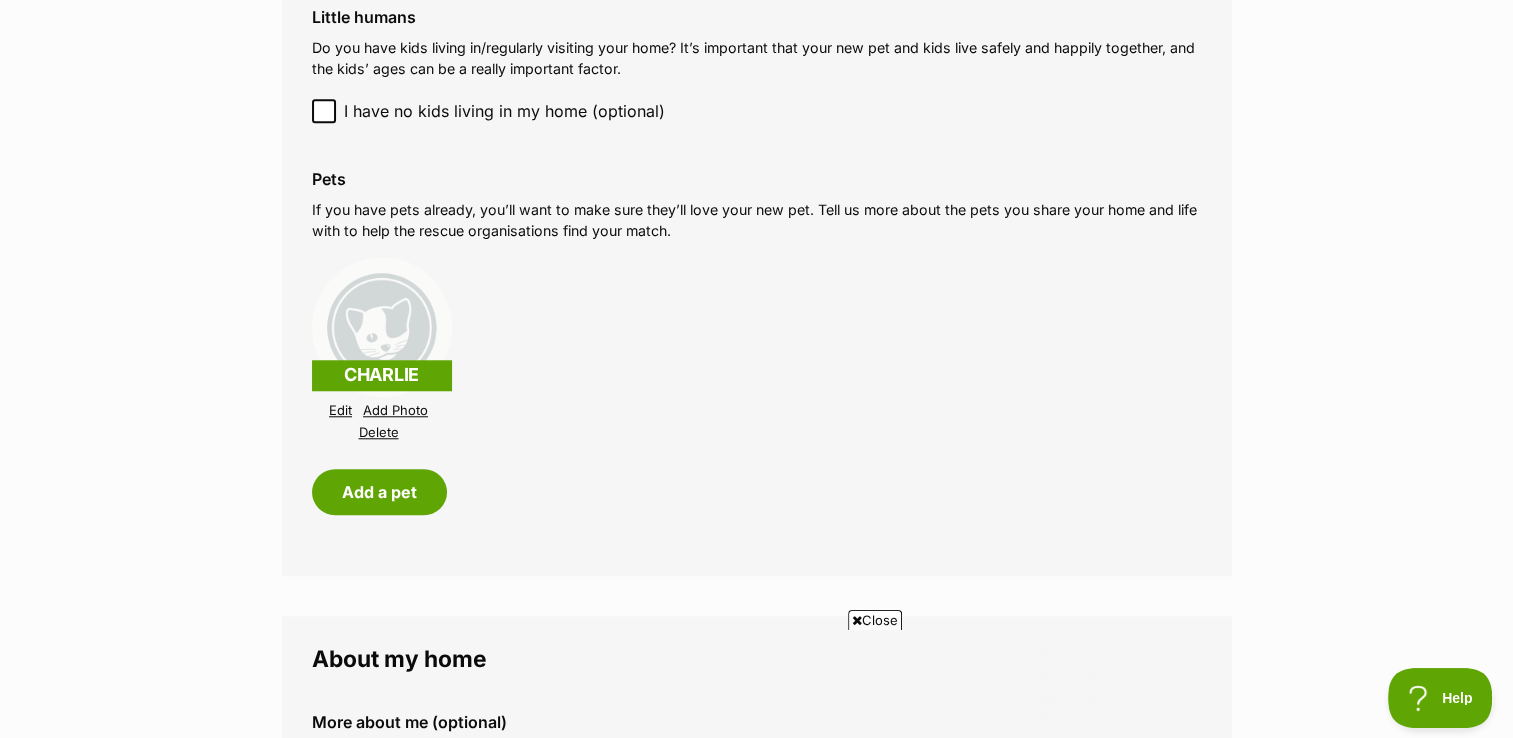 scroll, scrollTop: 0, scrollLeft: 0, axis: both 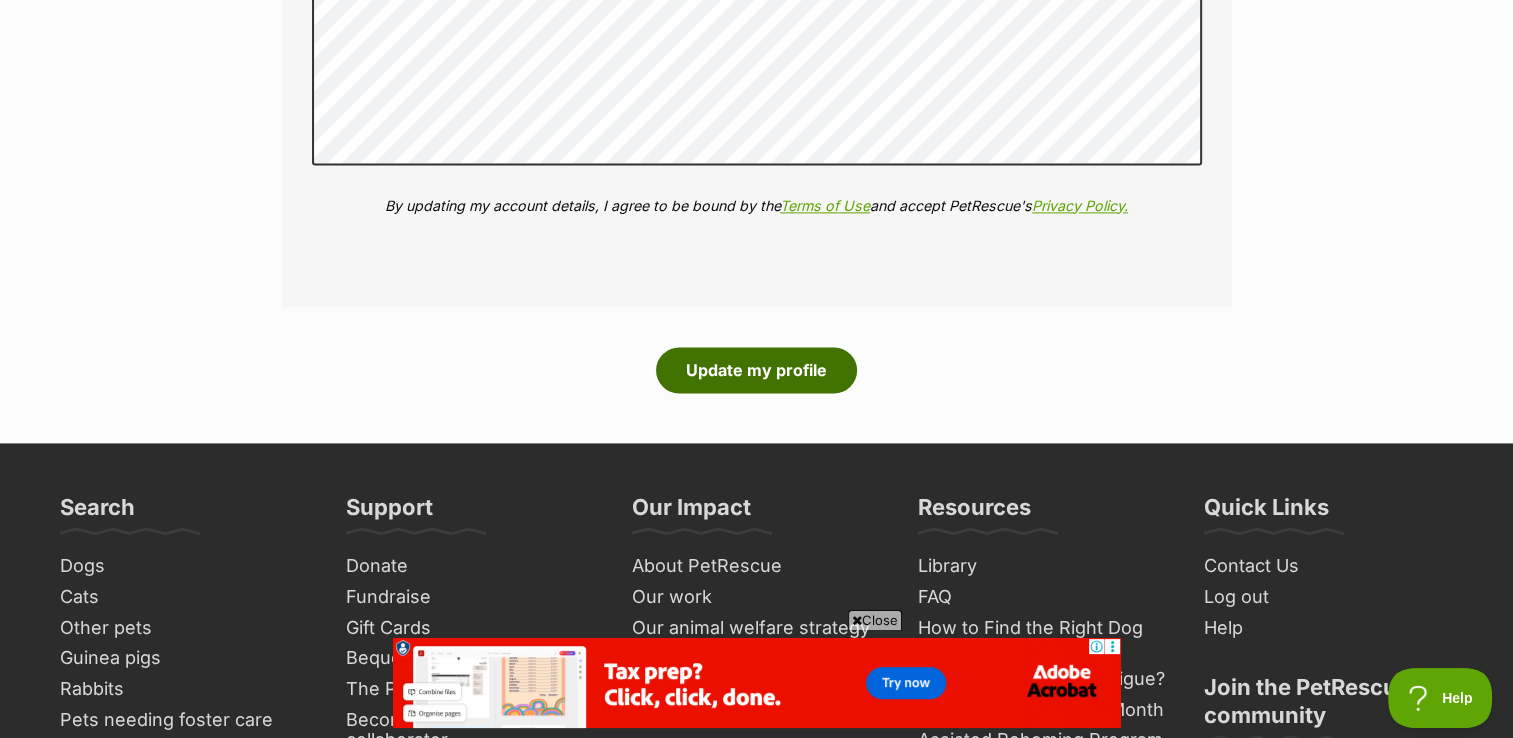 click on "Update my profile" at bounding box center (756, 370) 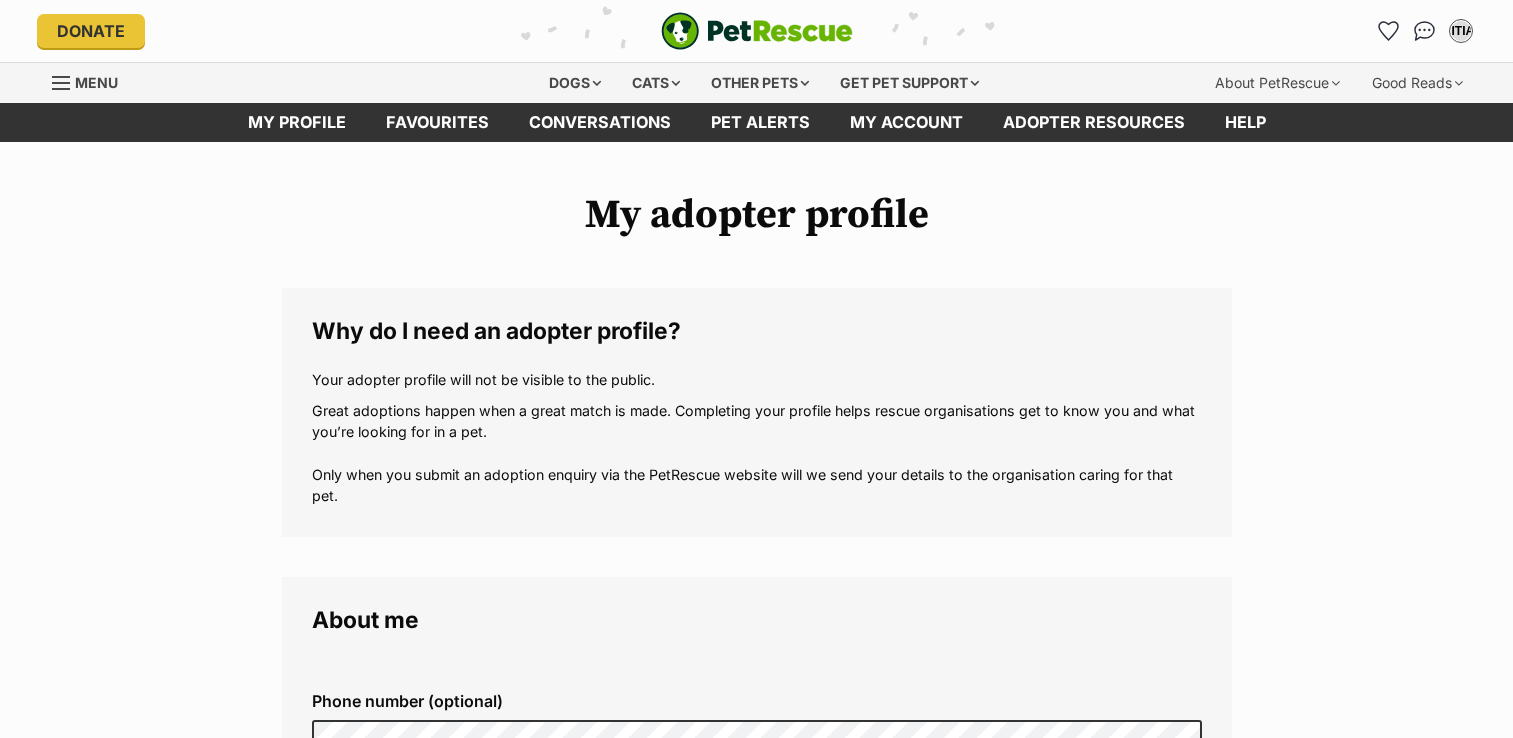 scroll, scrollTop: 0, scrollLeft: 0, axis: both 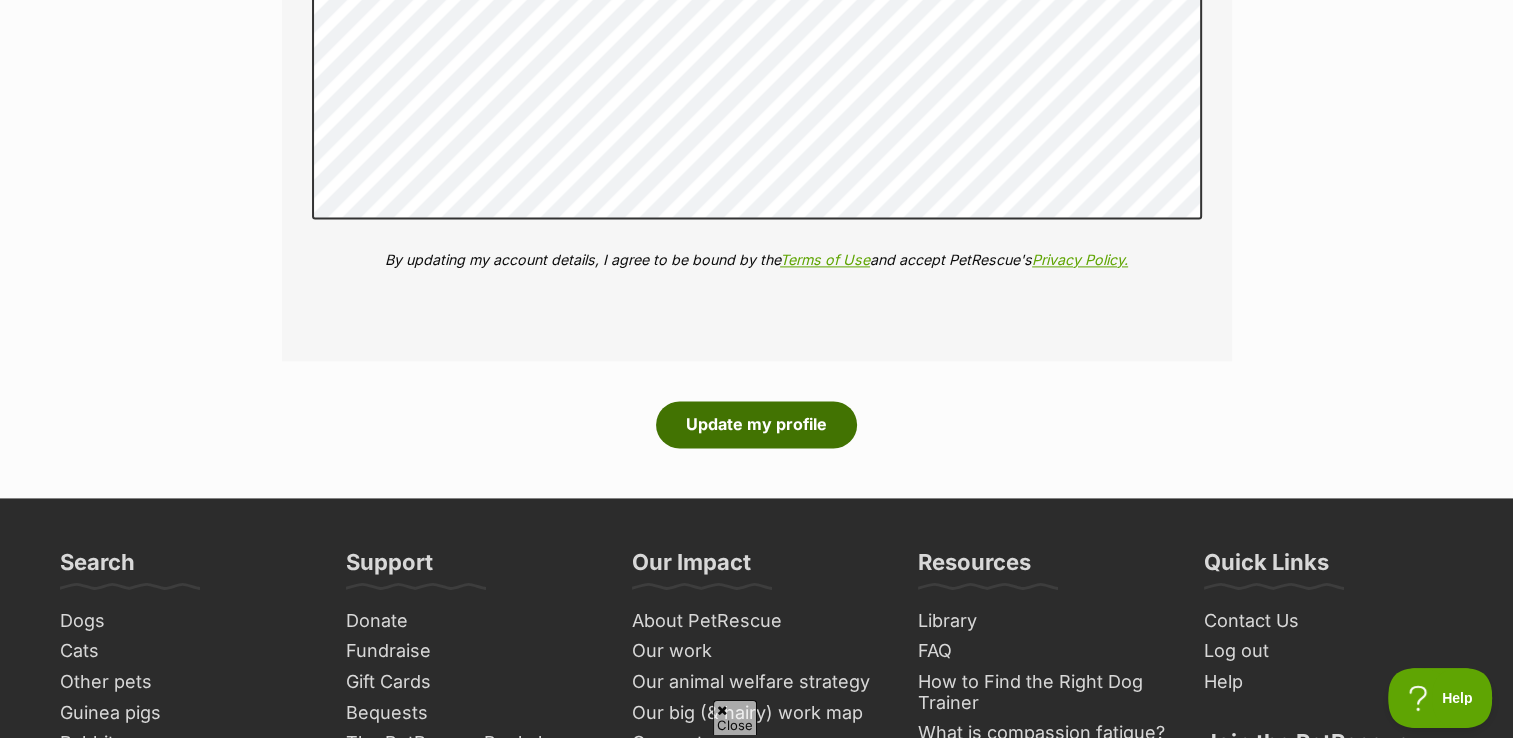 click on "Update my profile" at bounding box center (756, 424) 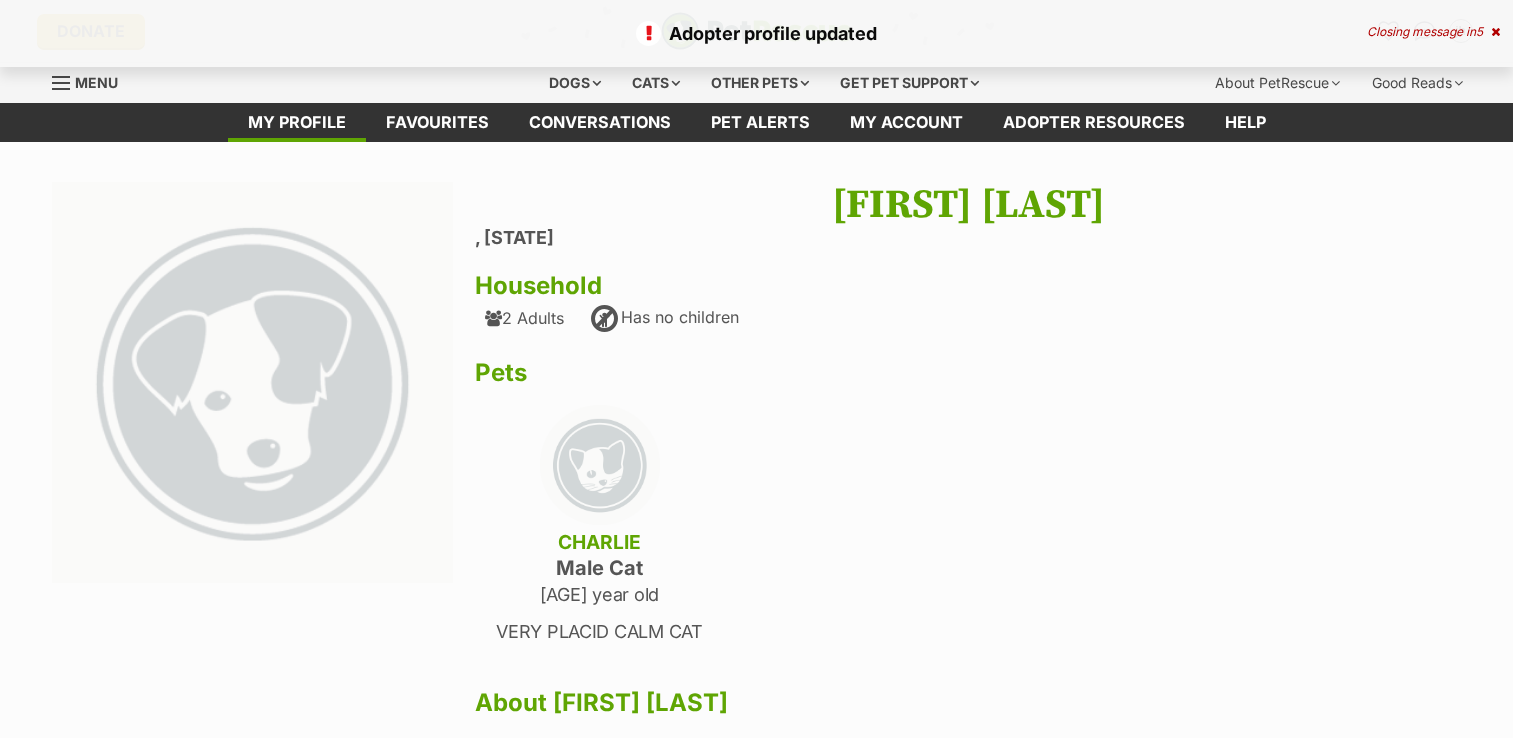 scroll, scrollTop: 0, scrollLeft: 0, axis: both 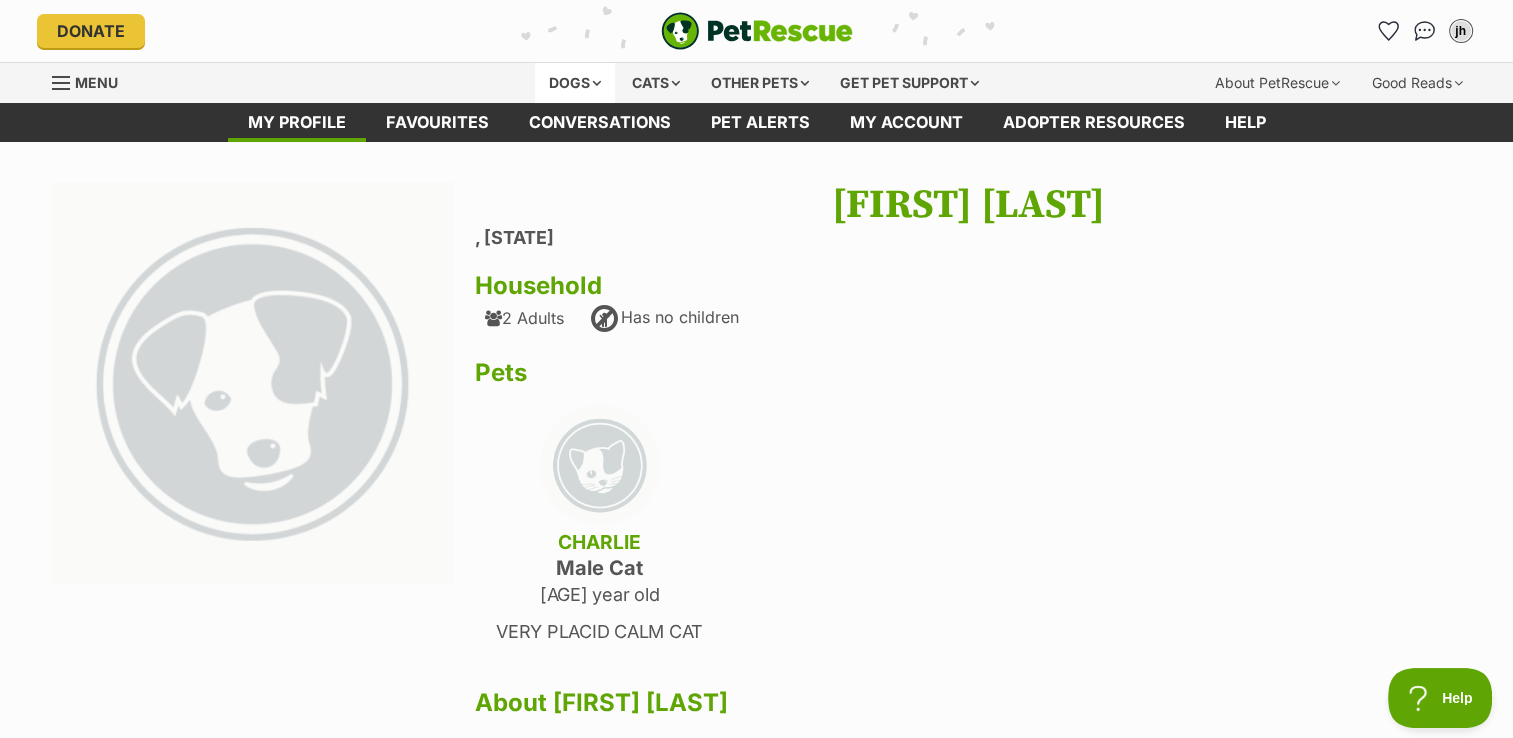 click on "Dogs" at bounding box center [575, 83] 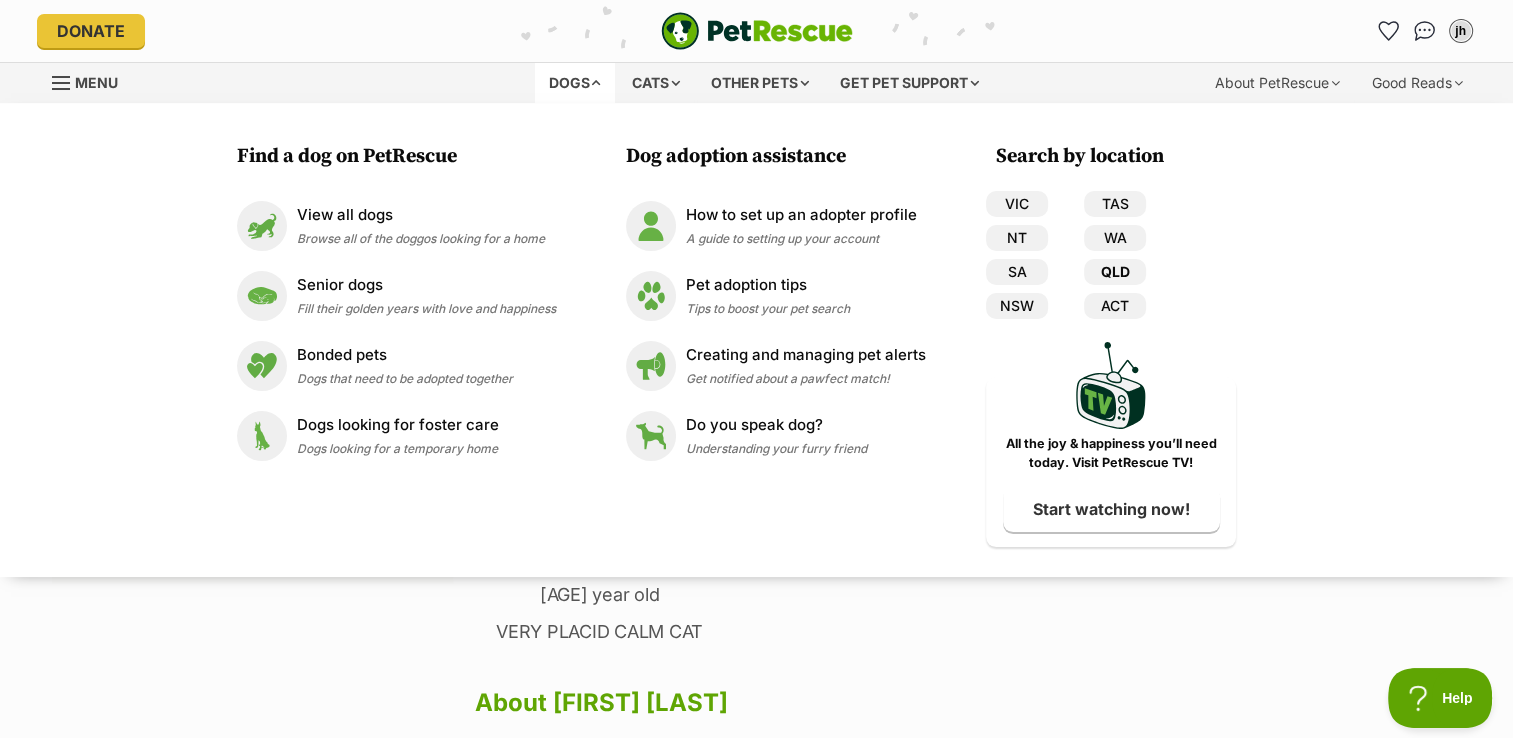 click on "QLD" at bounding box center (1115, 272) 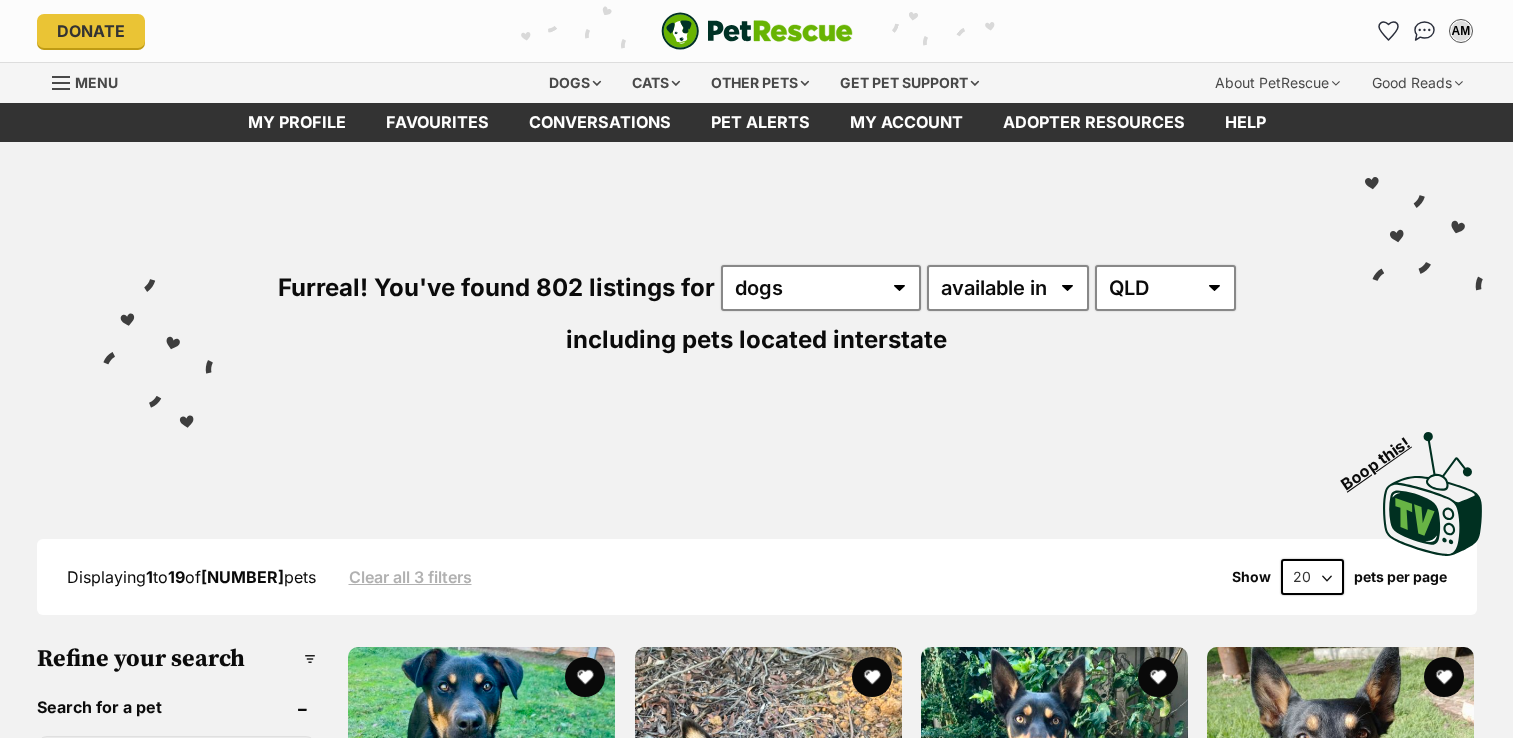 scroll, scrollTop: 0, scrollLeft: 0, axis: both 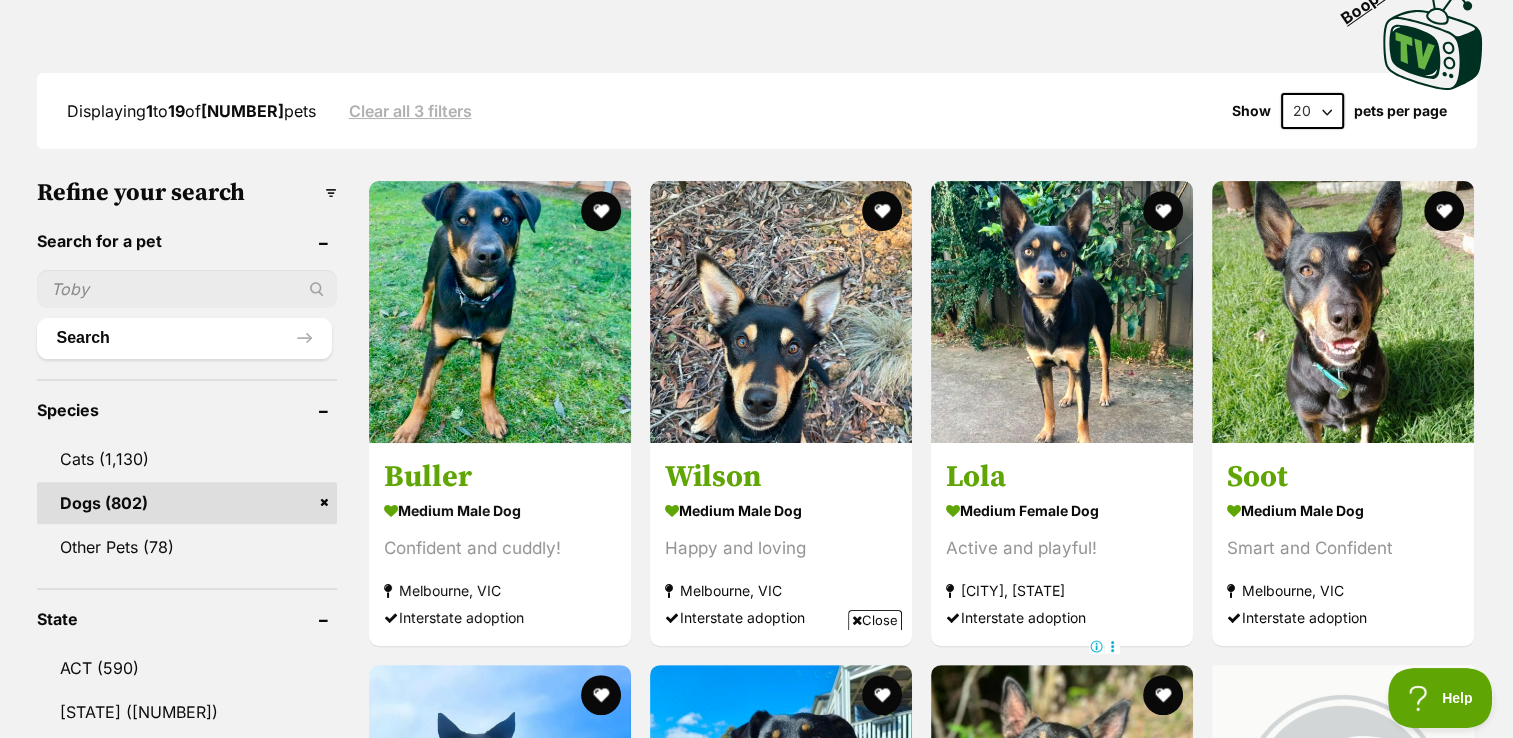 click at bounding box center [187, 289] 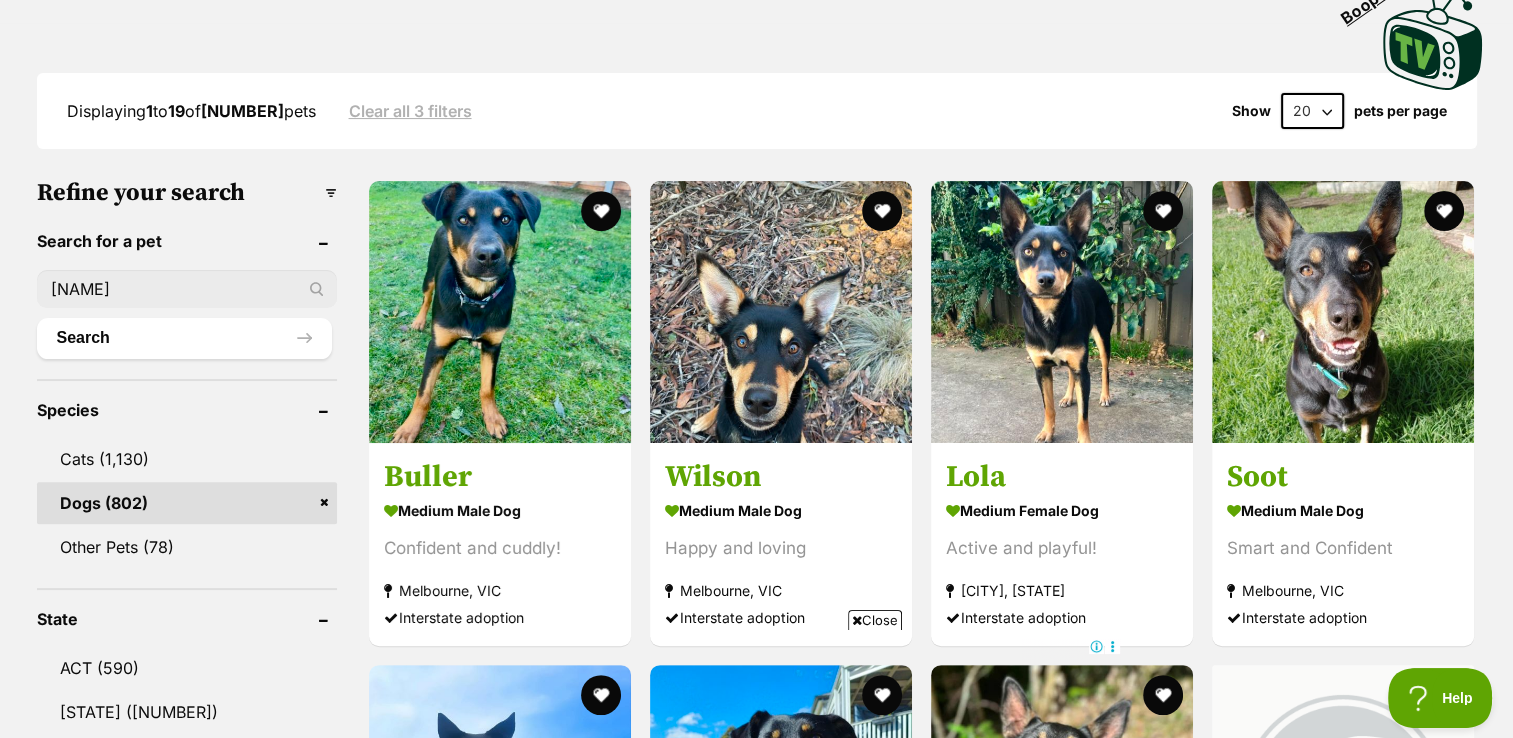 type on "[NAME]" 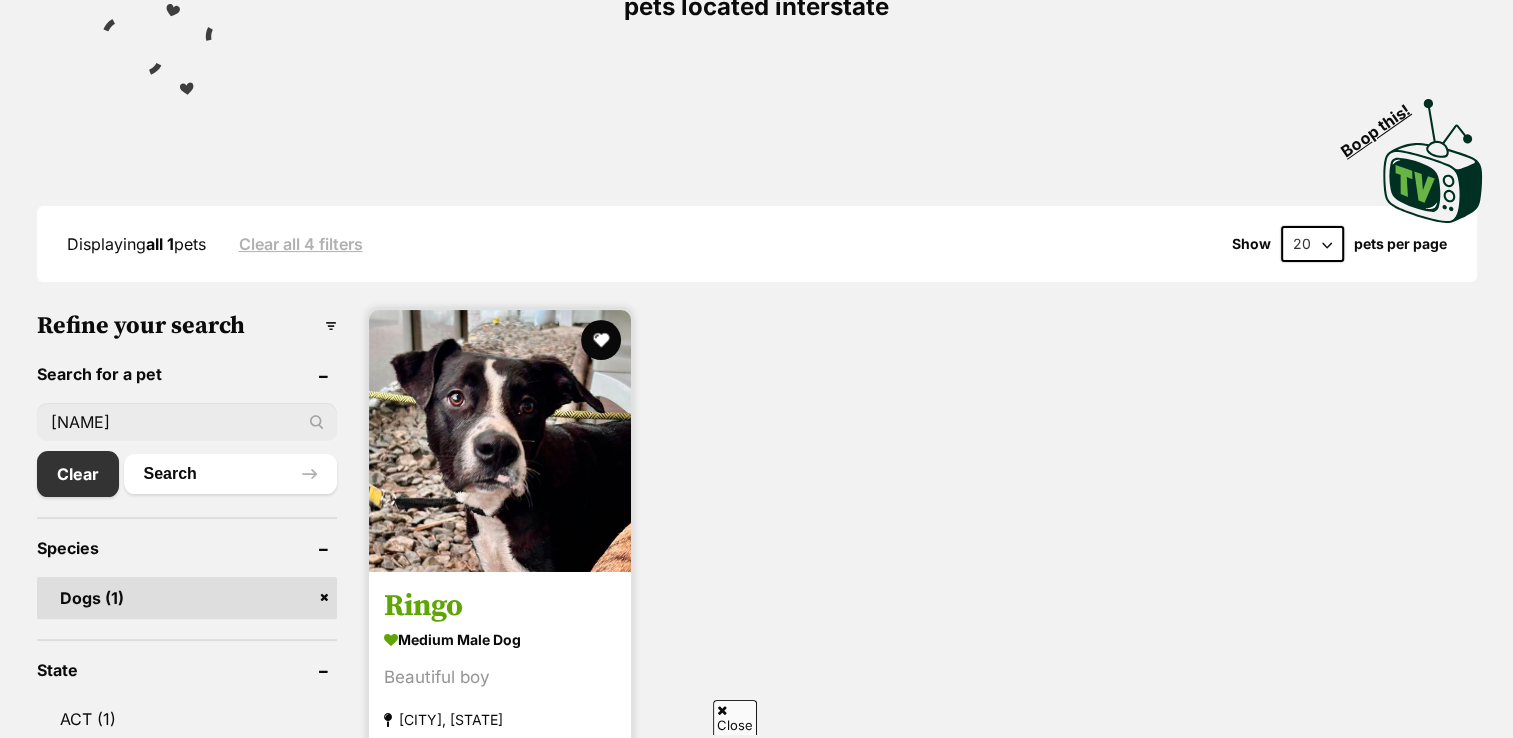 scroll, scrollTop: 0, scrollLeft: 0, axis: both 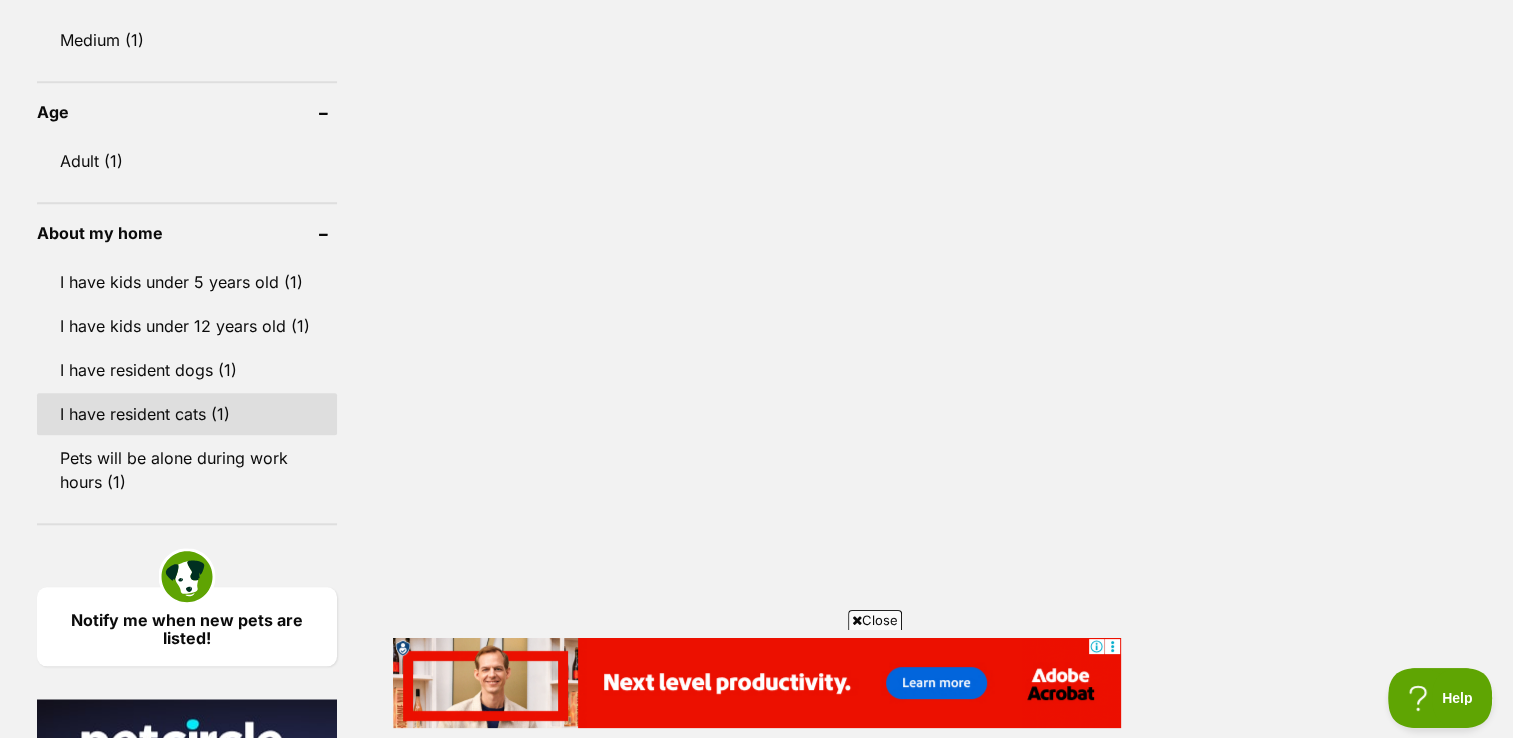 click on "I have resident cats (1)" at bounding box center [187, 414] 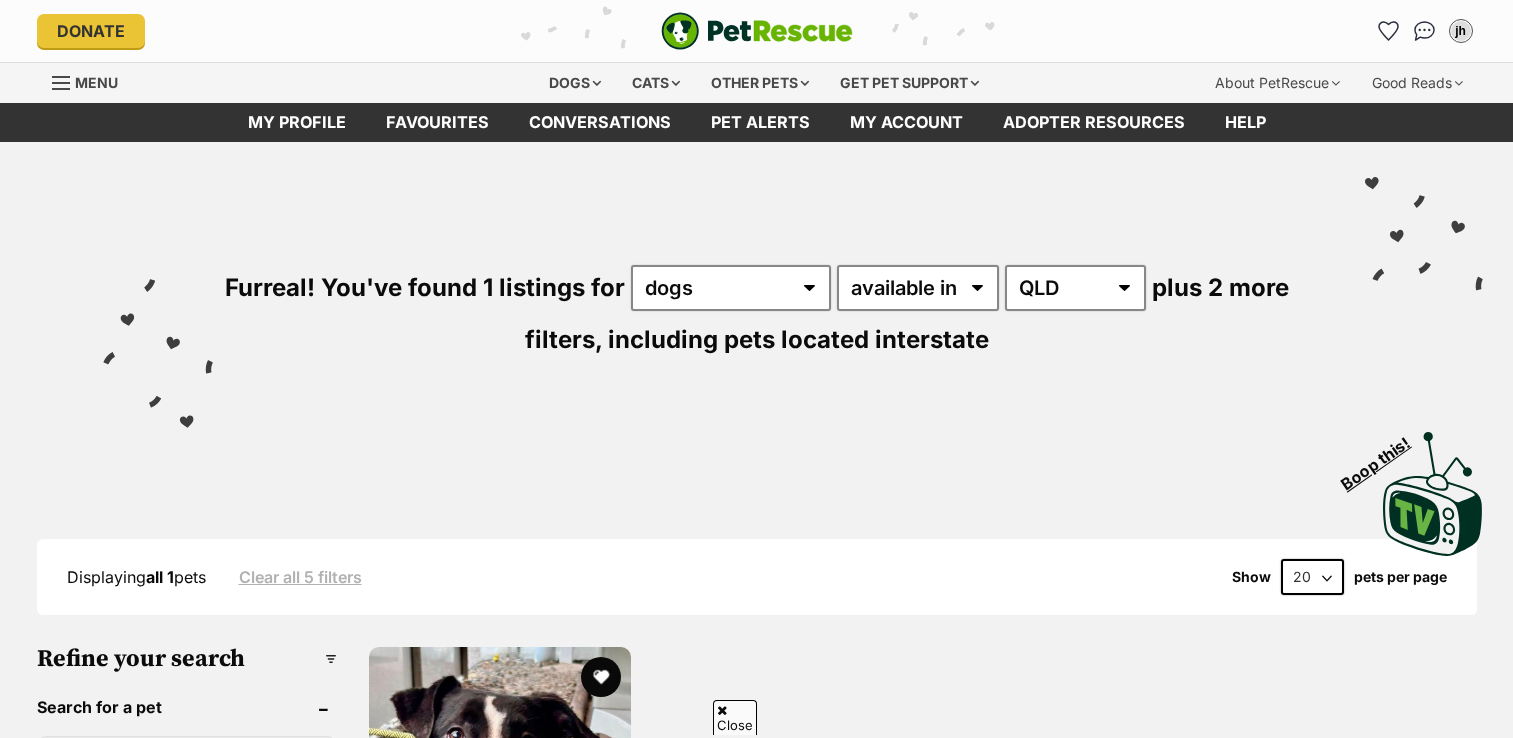 scroll, scrollTop: 733, scrollLeft: 0, axis: vertical 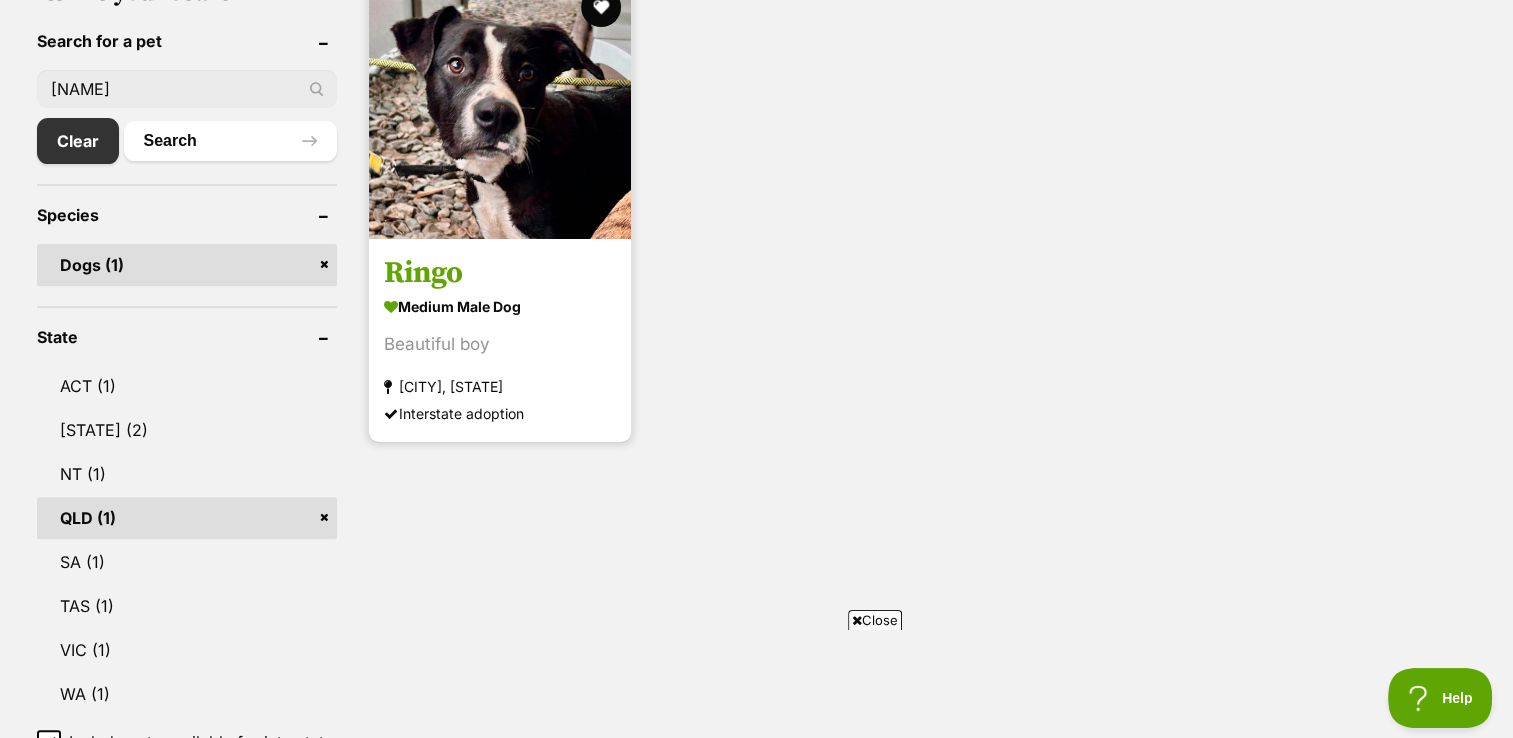 click on "Ringo" at bounding box center [500, 273] 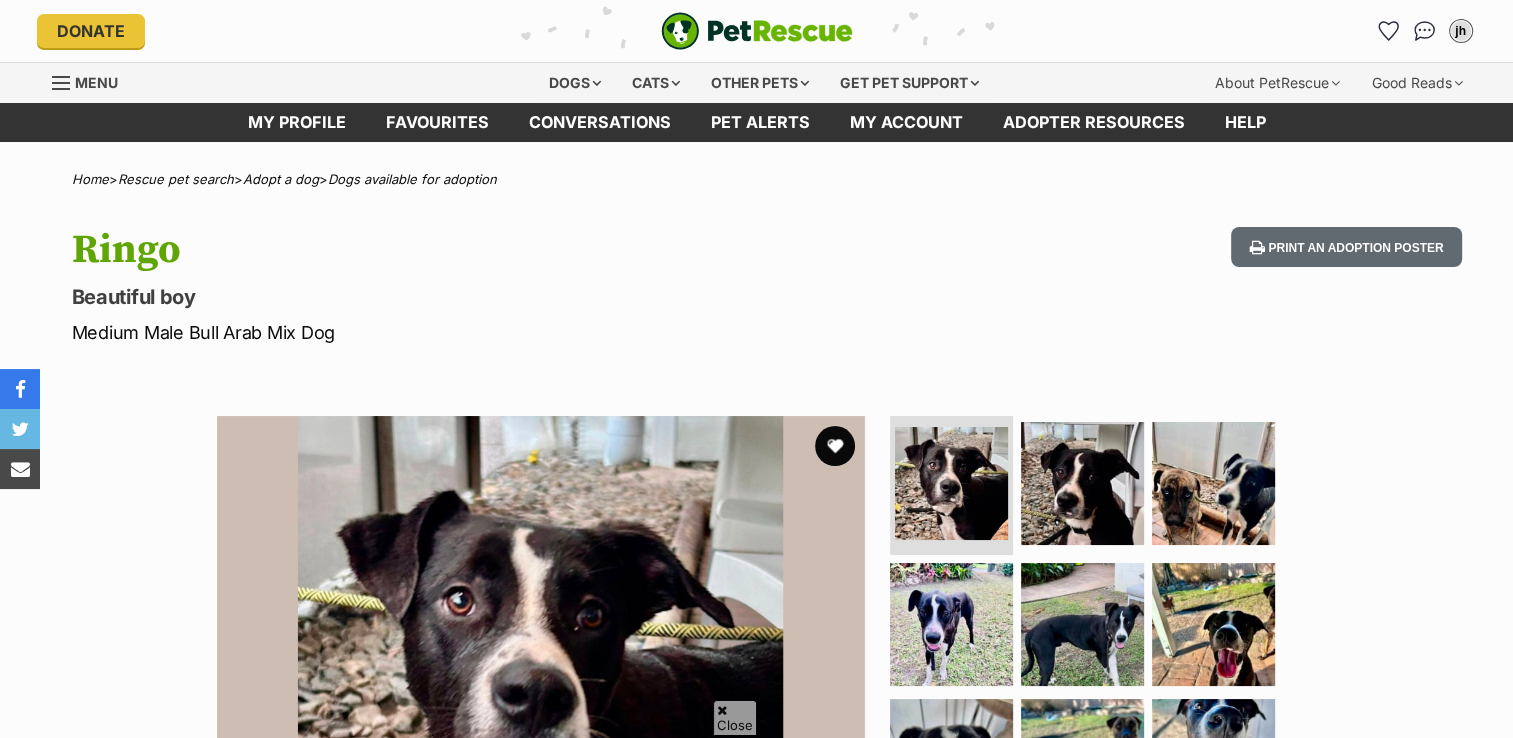 scroll, scrollTop: 333, scrollLeft: 0, axis: vertical 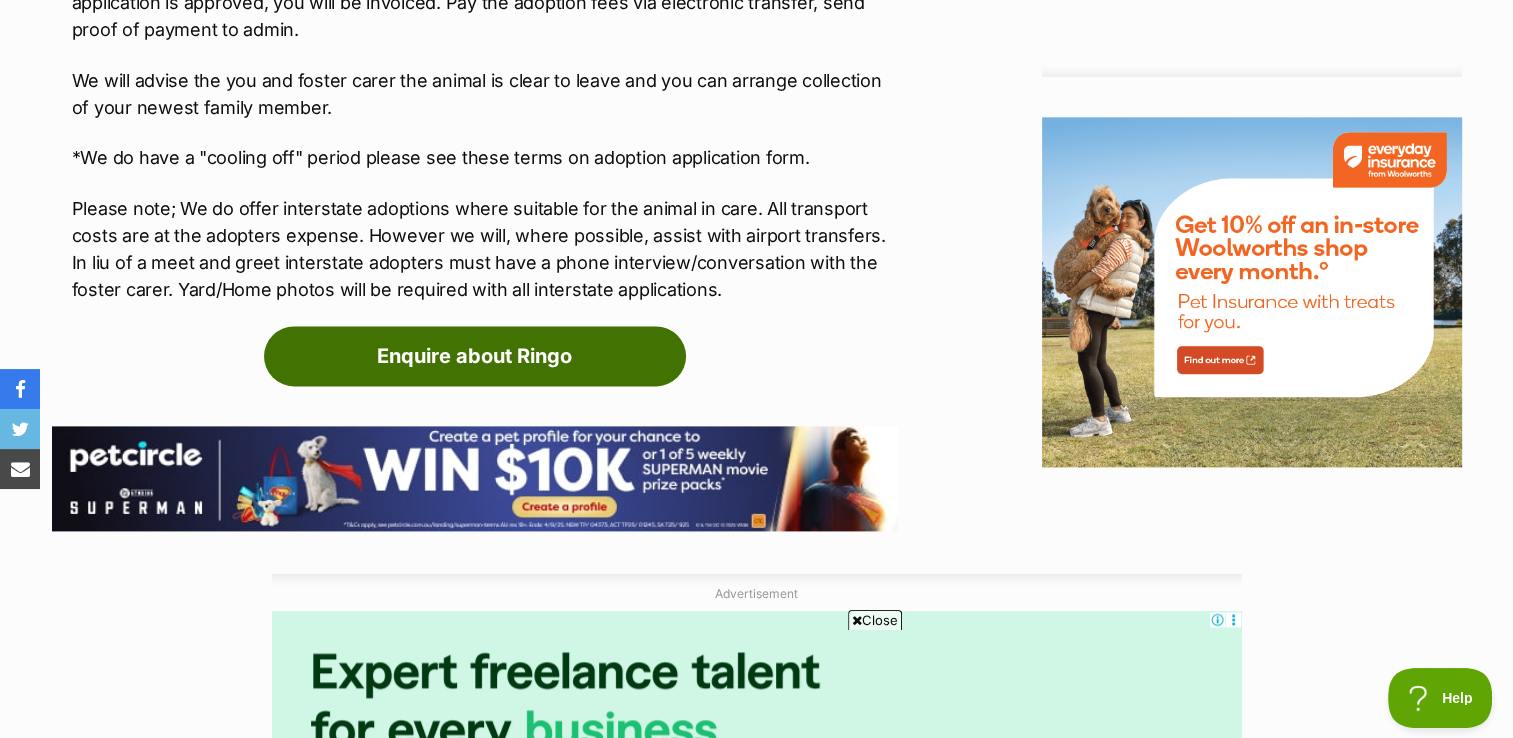click on "Enquire about Ringo" at bounding box center [475, 356] 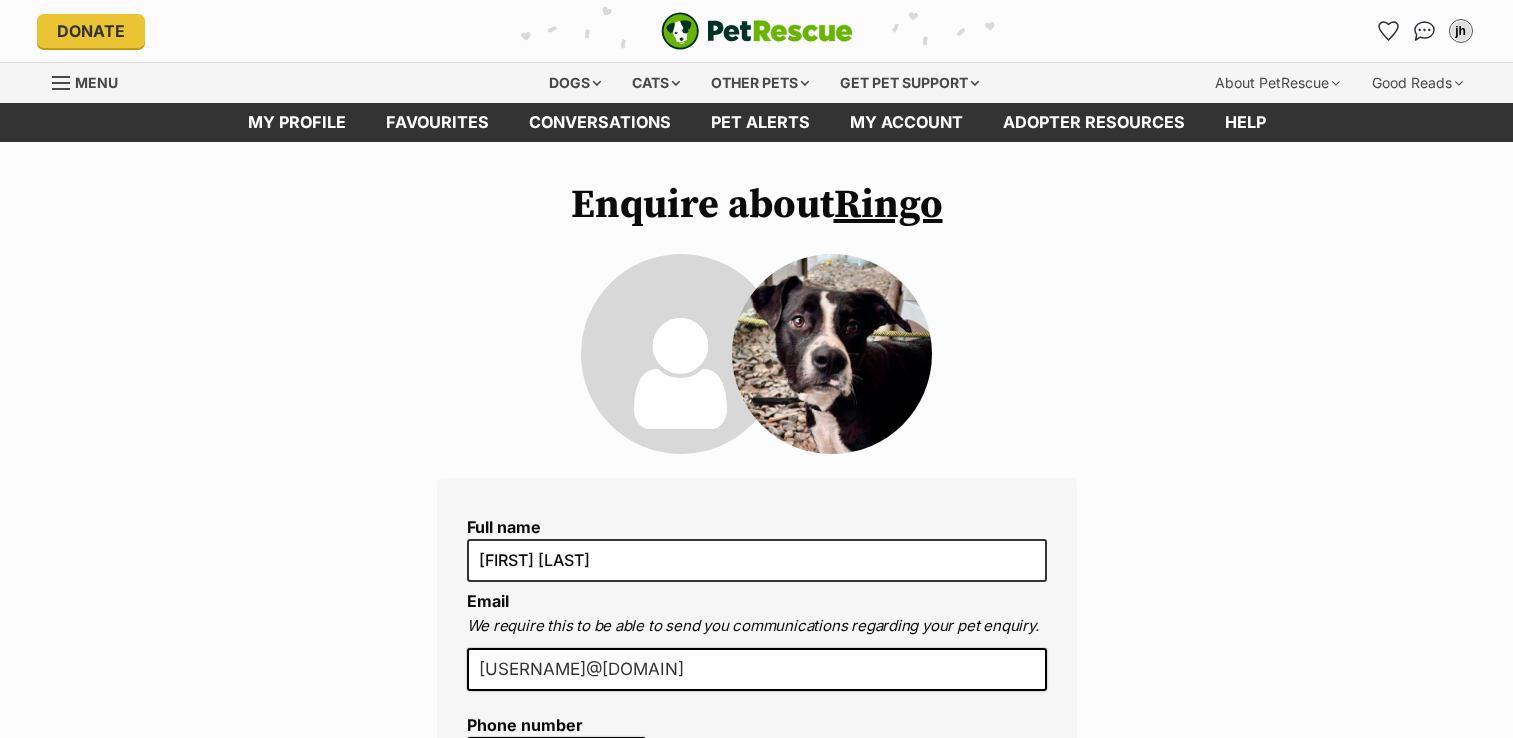scroll, scrollTop: 0, scrollLeft: 0, axis: both 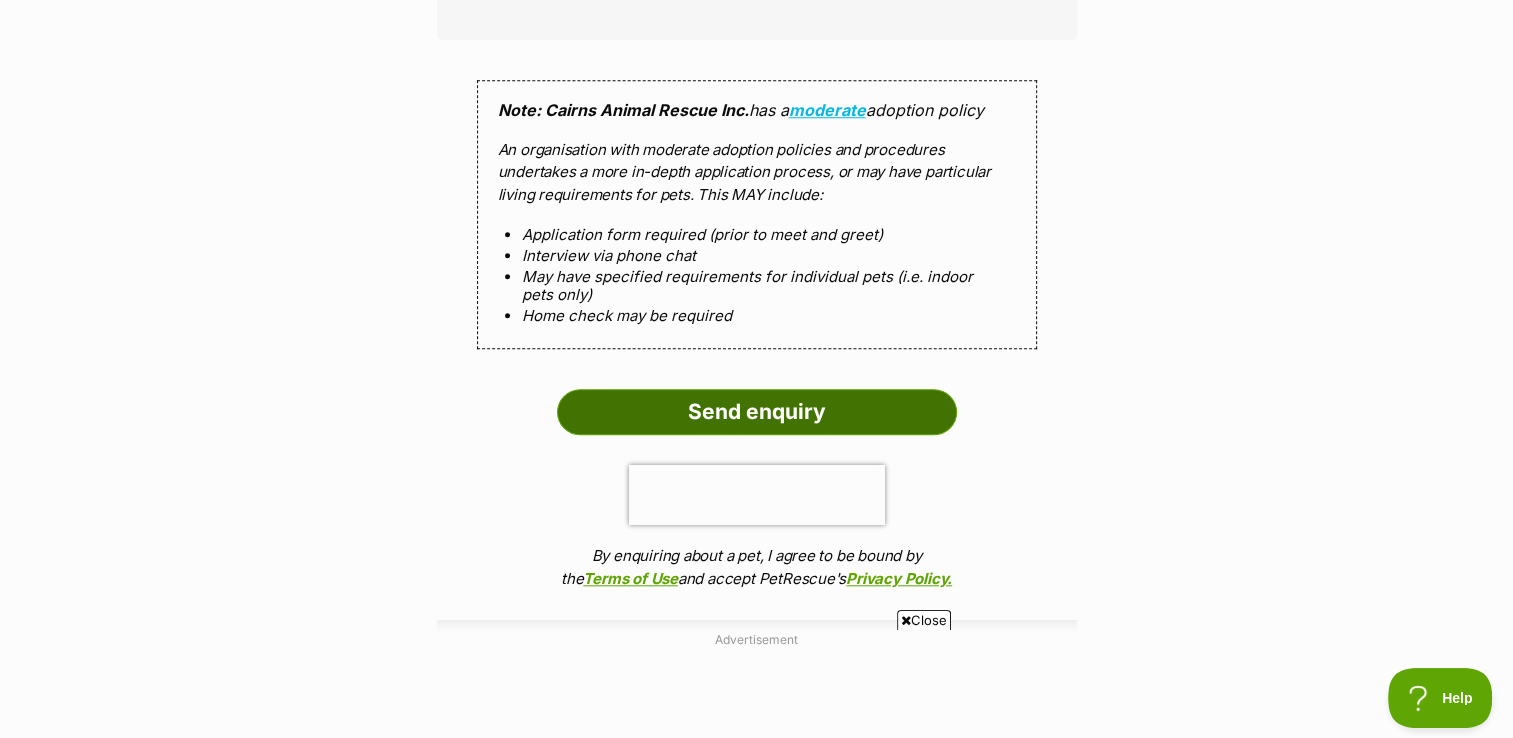 click on "Send enquiry" at bounding box center [757, 412] 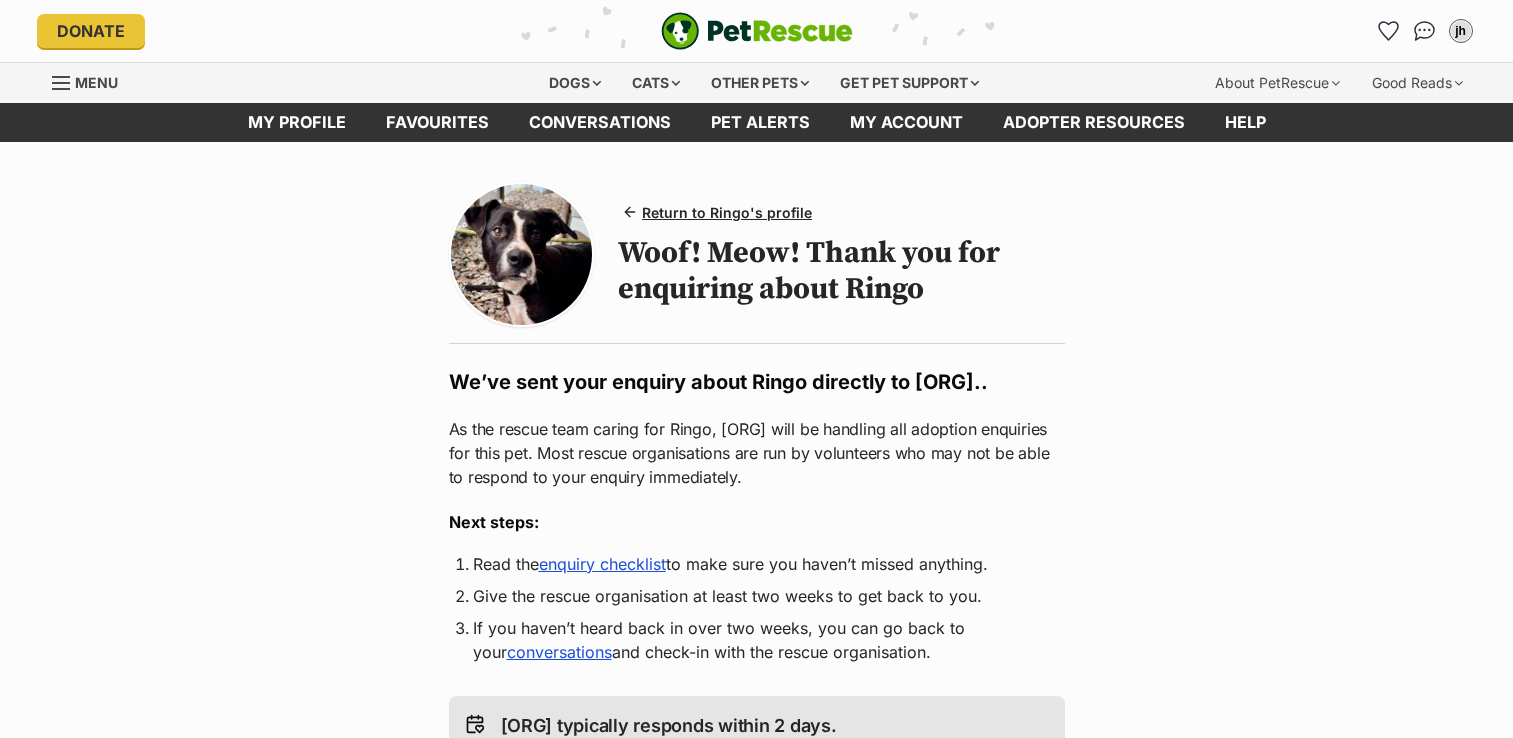scroll, scrollTop: 0, scrollLeft: 0, axis: both 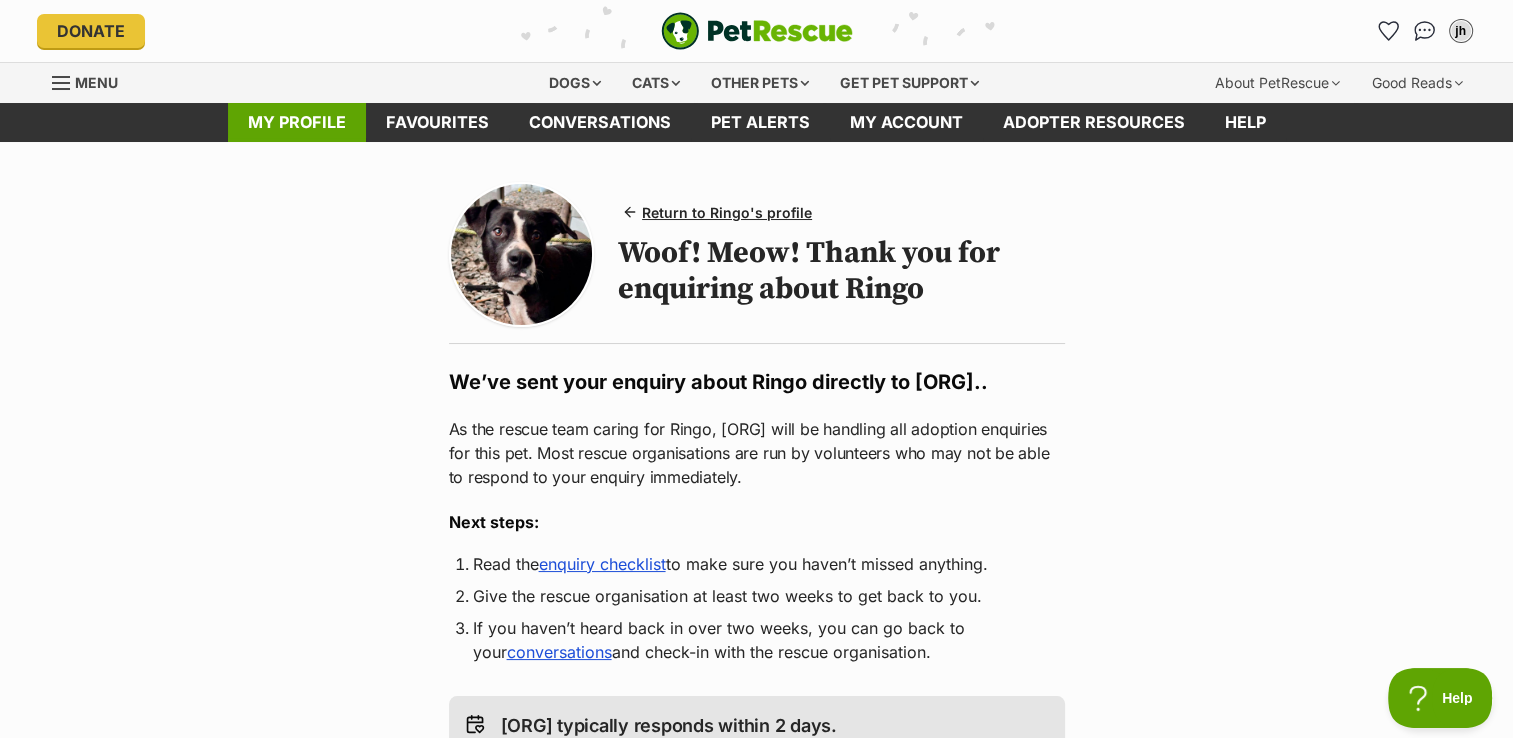 click on "My profile" at bounding box center (297, 122) 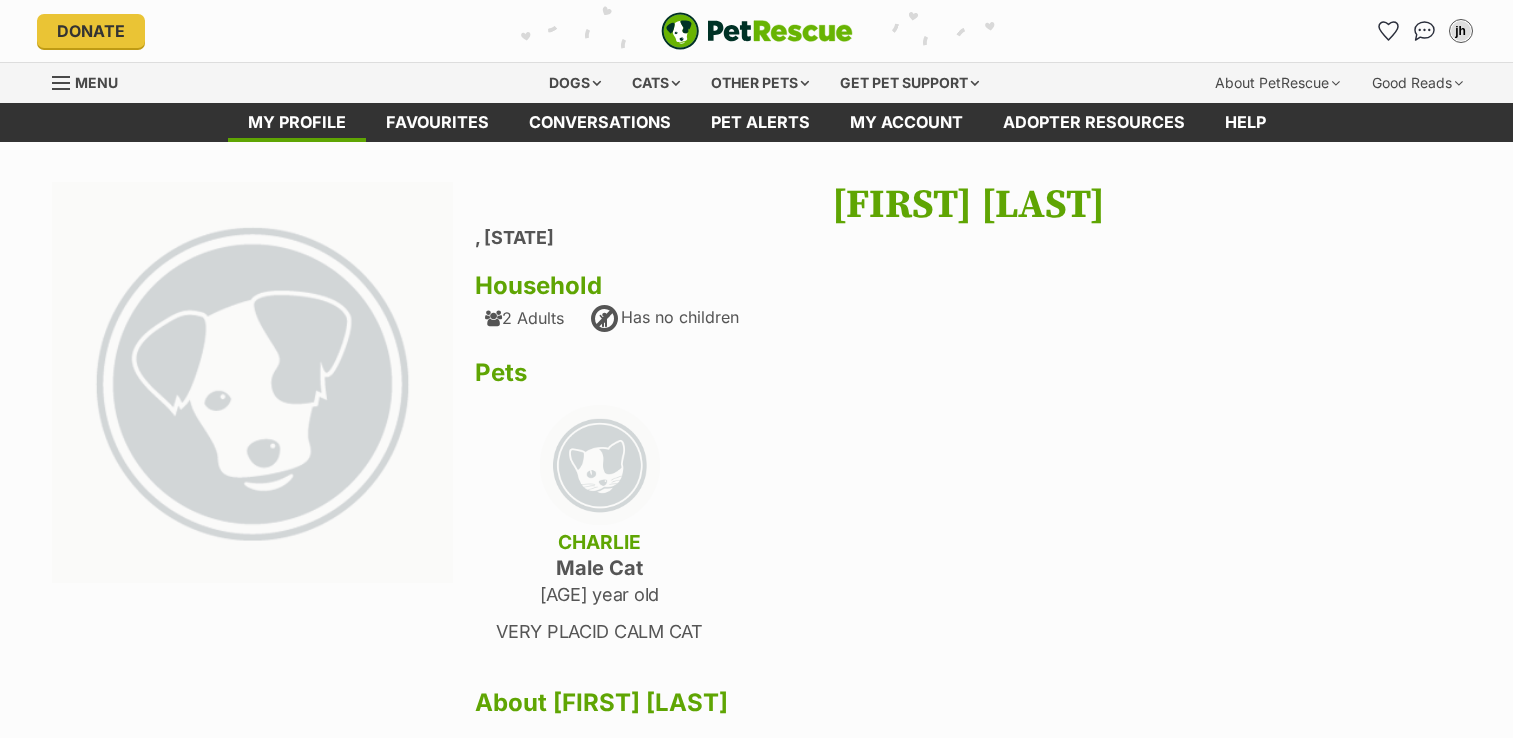 scroll, scrollTop: 0, scrollLeft: 0, axis: both 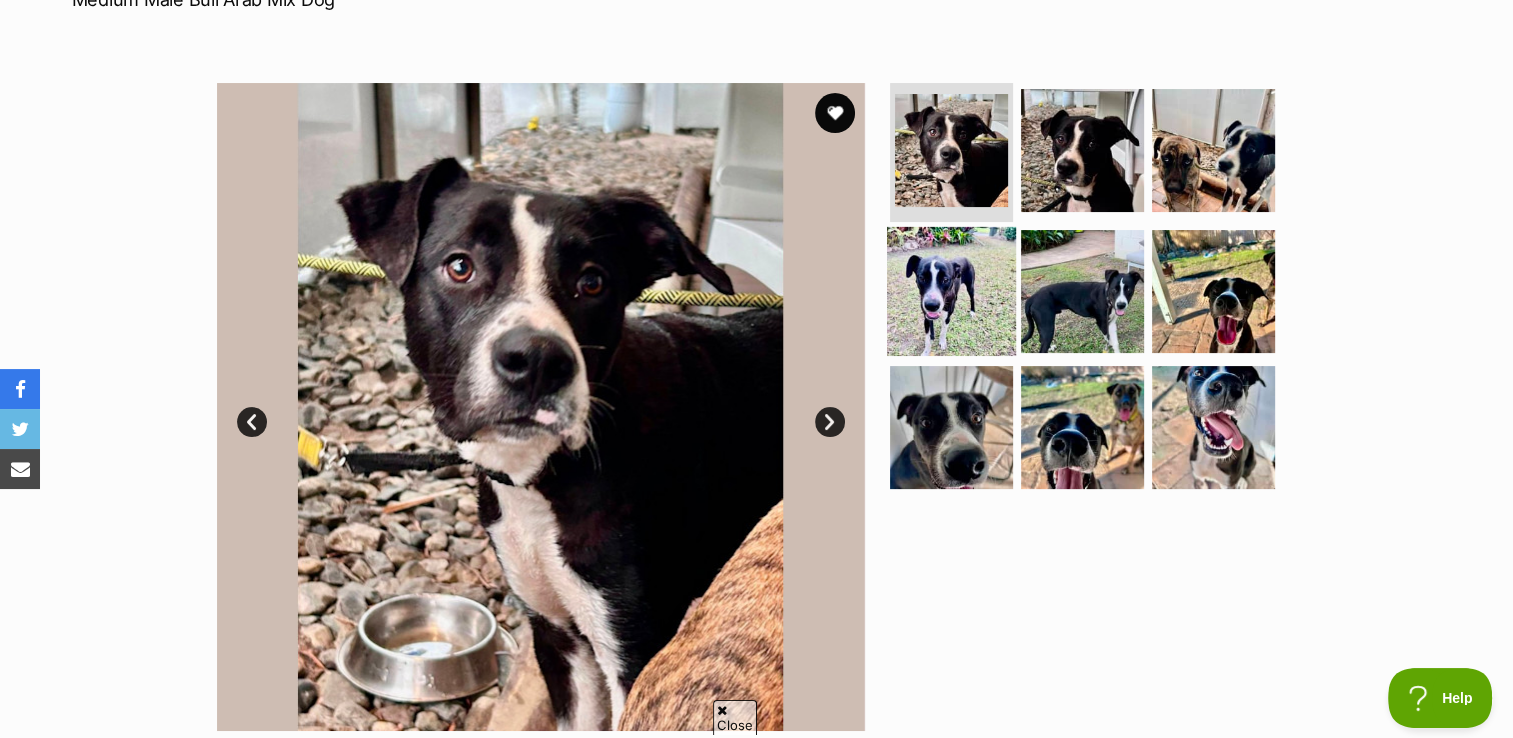 click at bounding box center [951, 291] 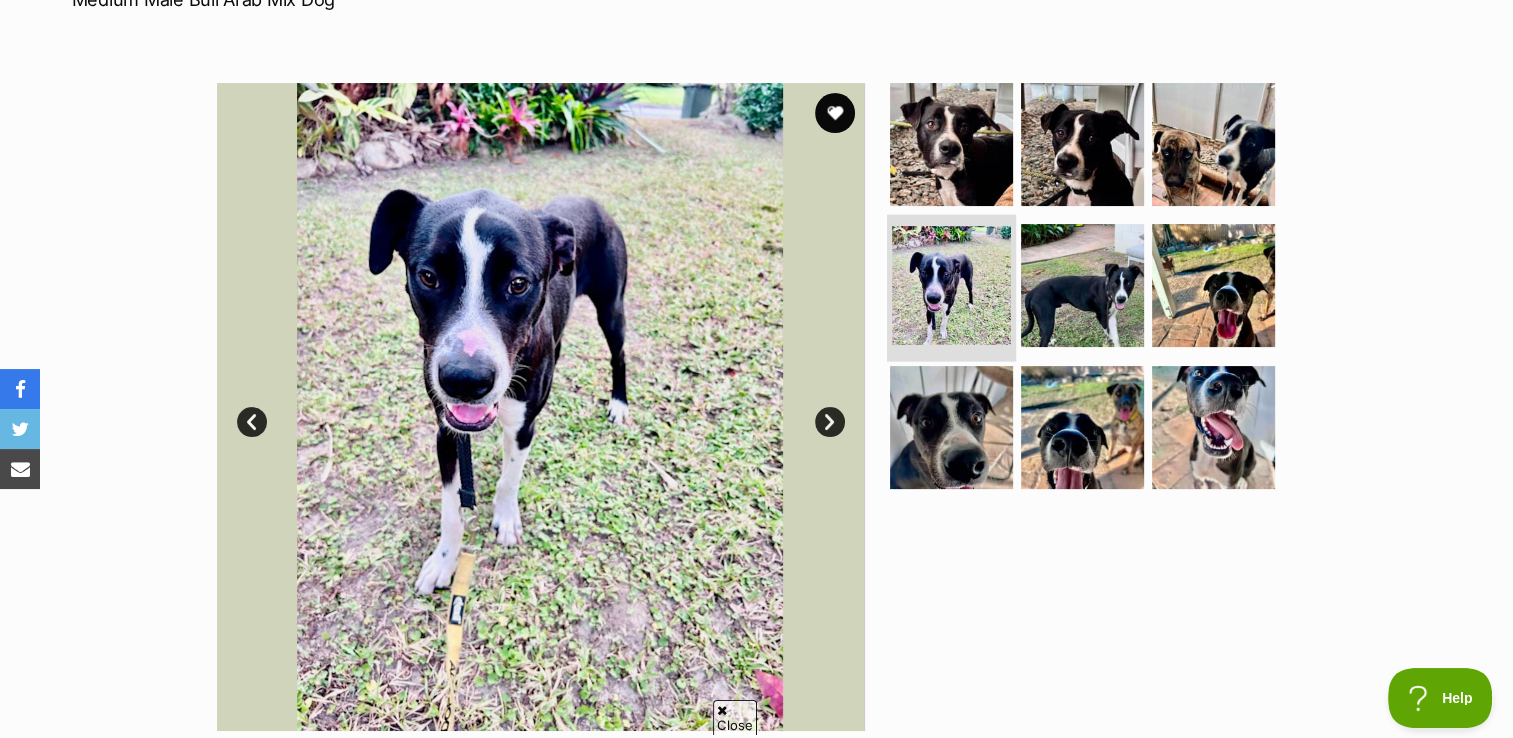 scroll, scrollTop: 0, scrollLeft: 0, axis: both 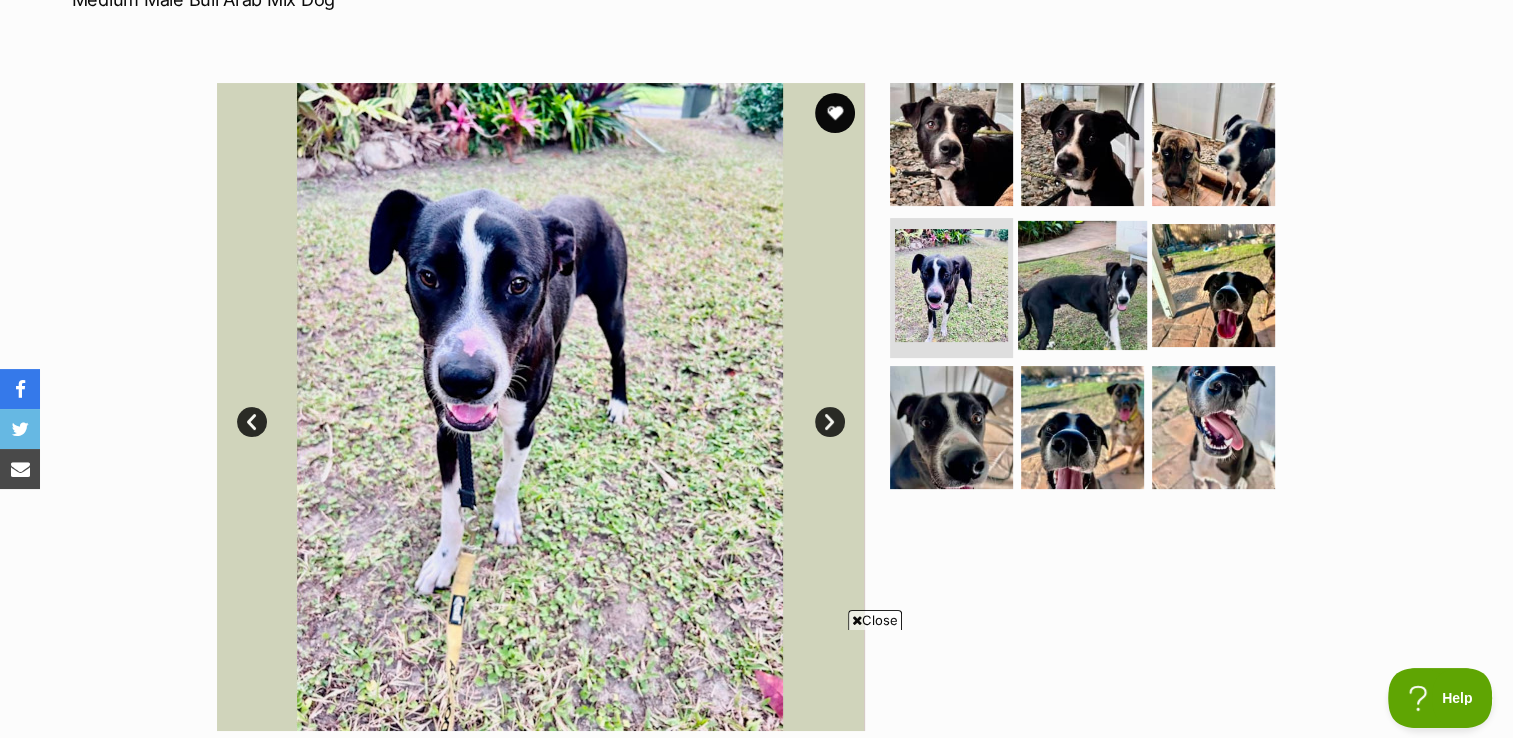 click at bounding box center [1082, 285] 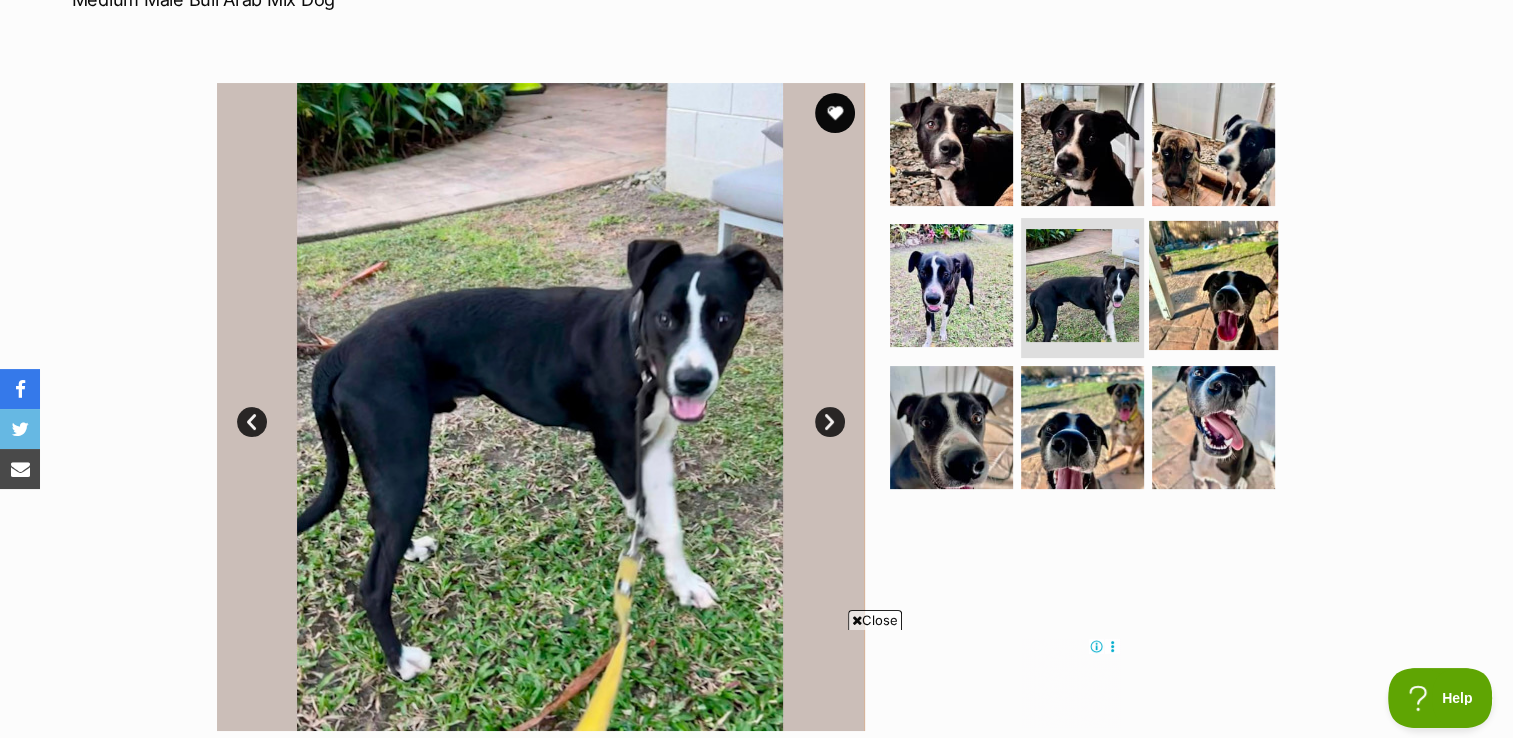click at bounding box center [1213, 285] 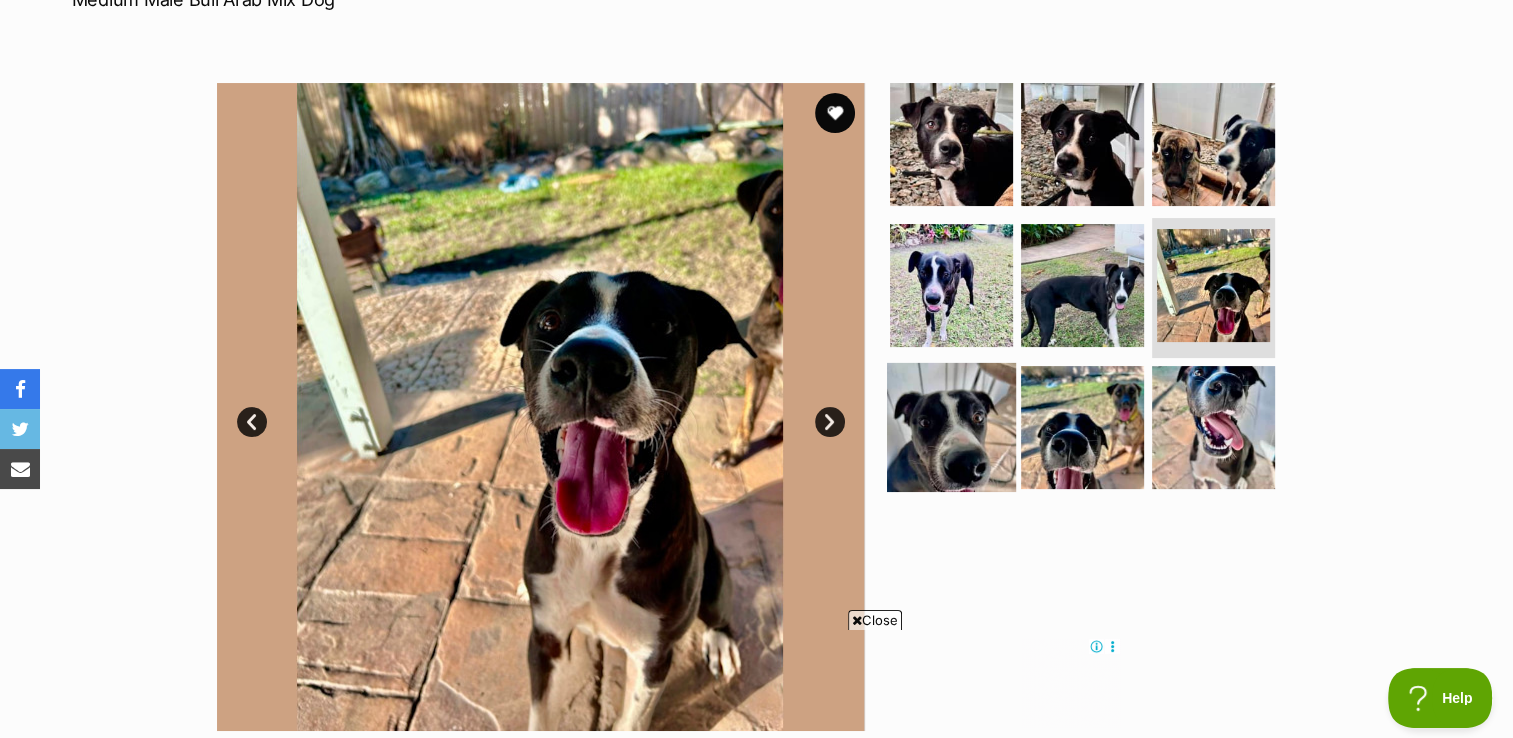 click at bounding box center (951, 427) 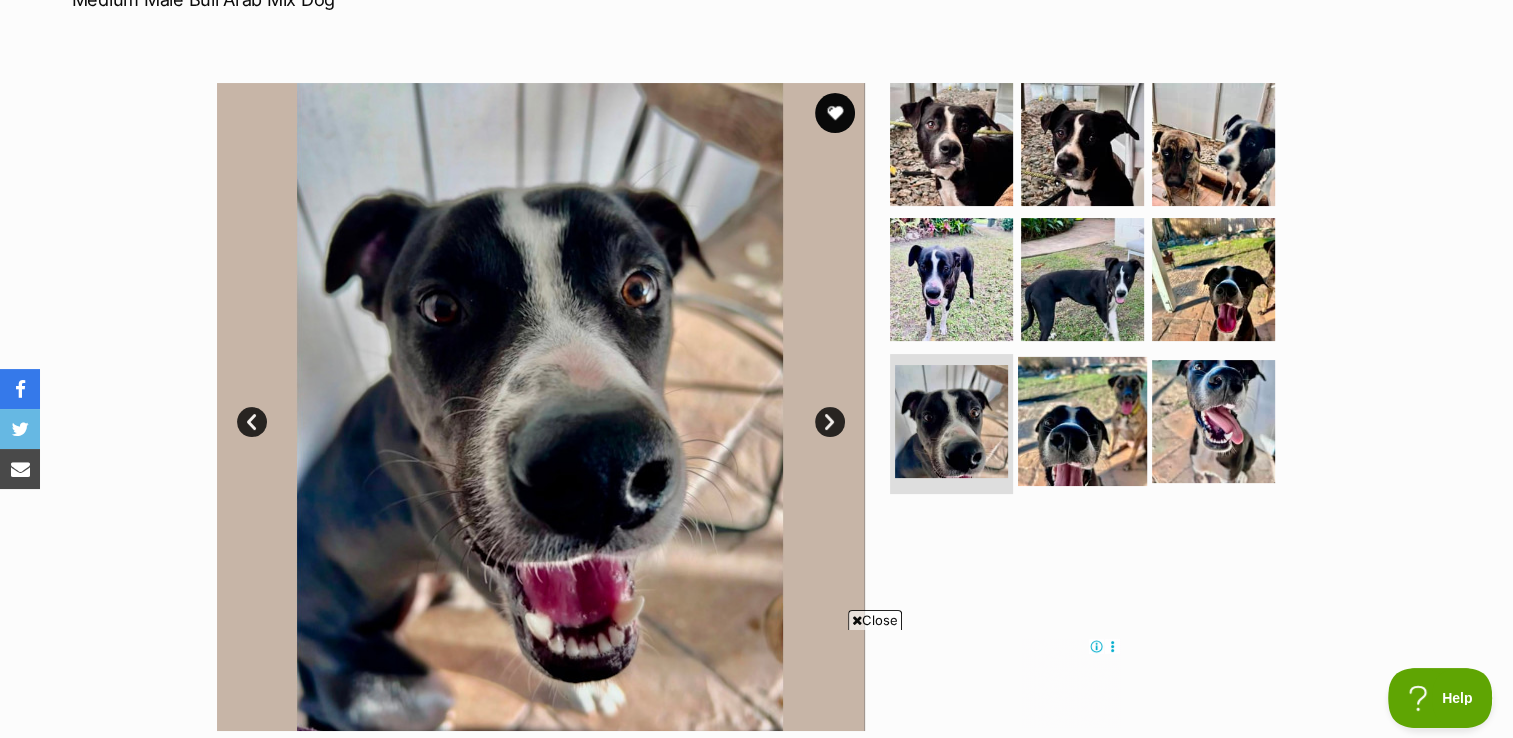 click at bounding box center [1082, 421] 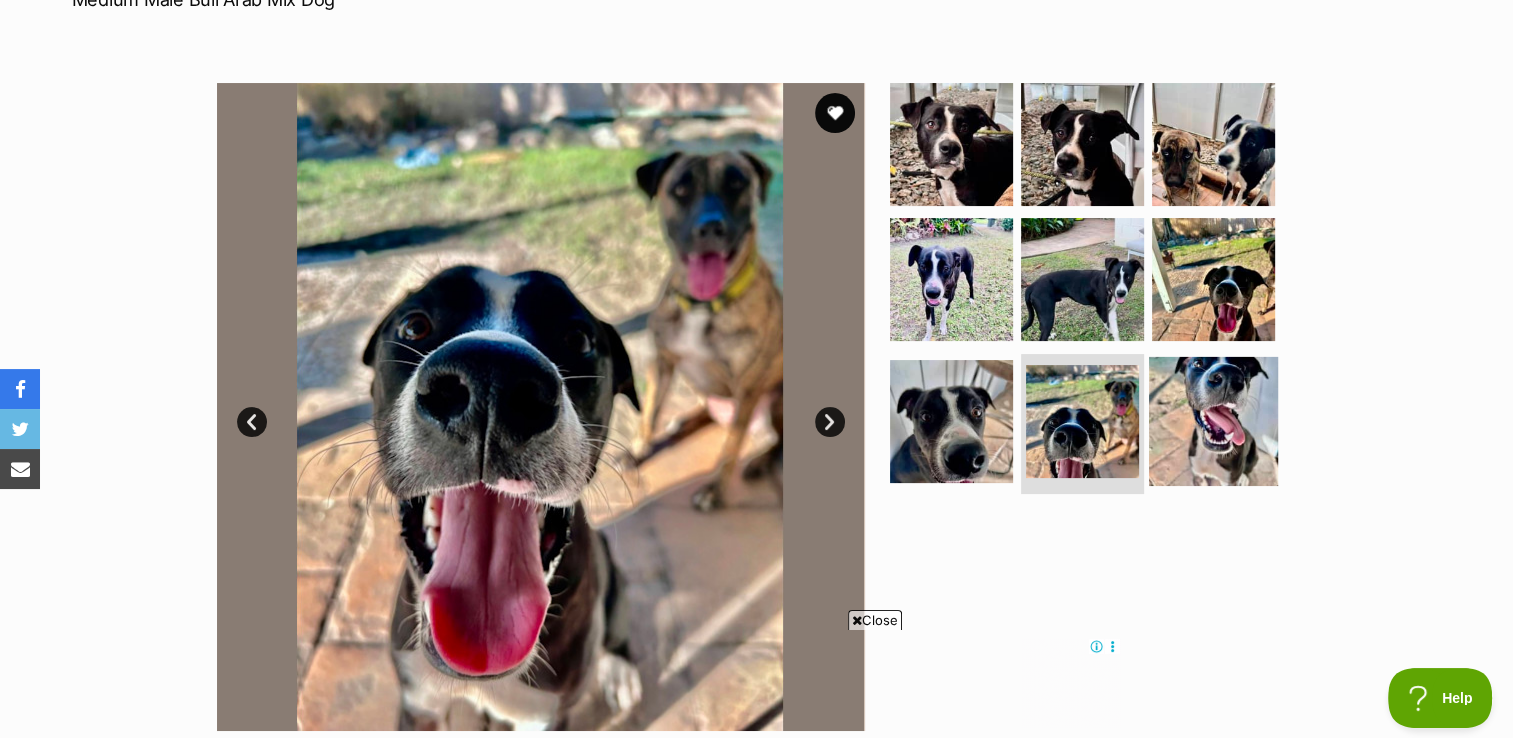 click at bounding box center (1213, 421) 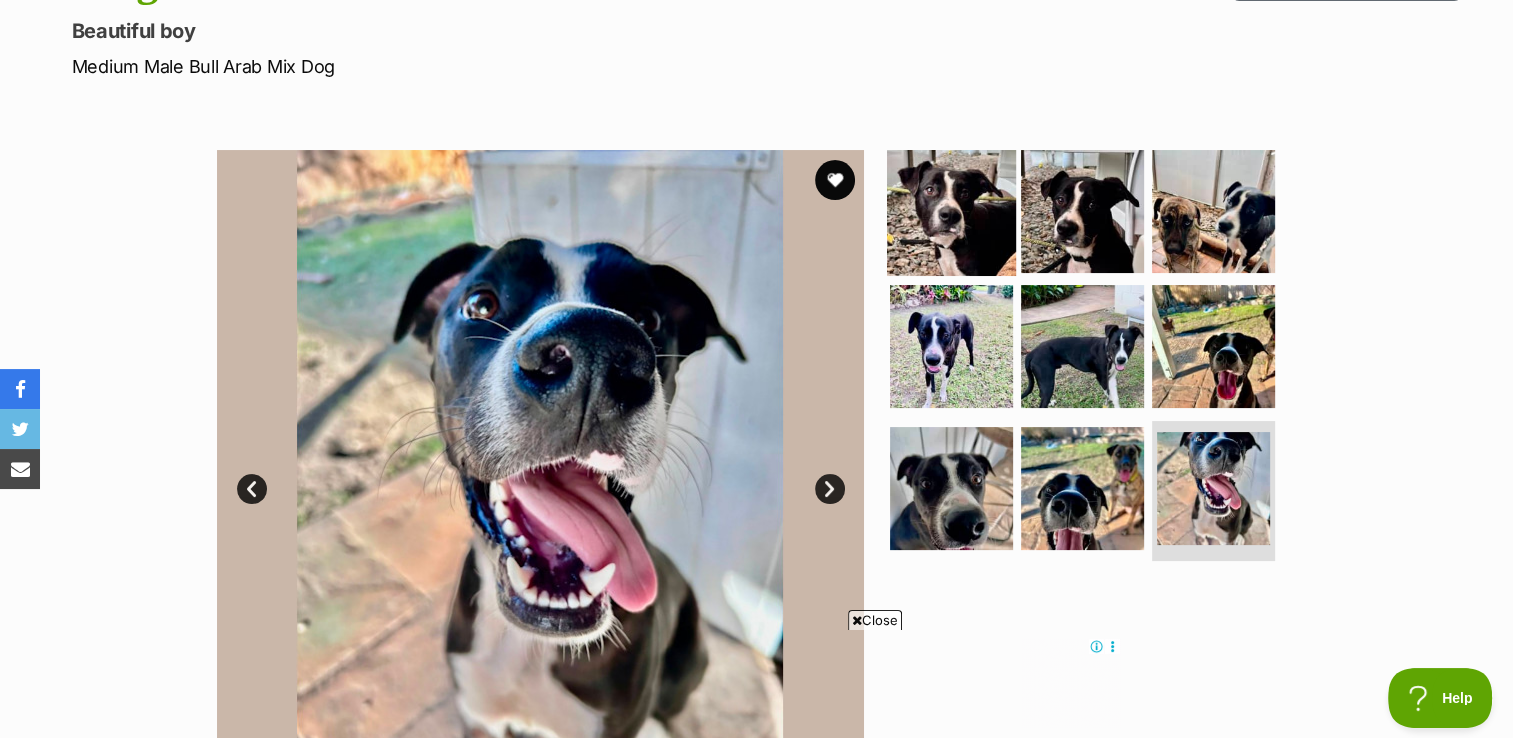 scroll, scrollTop: 200, scrollLeft: 0, axis: vertical 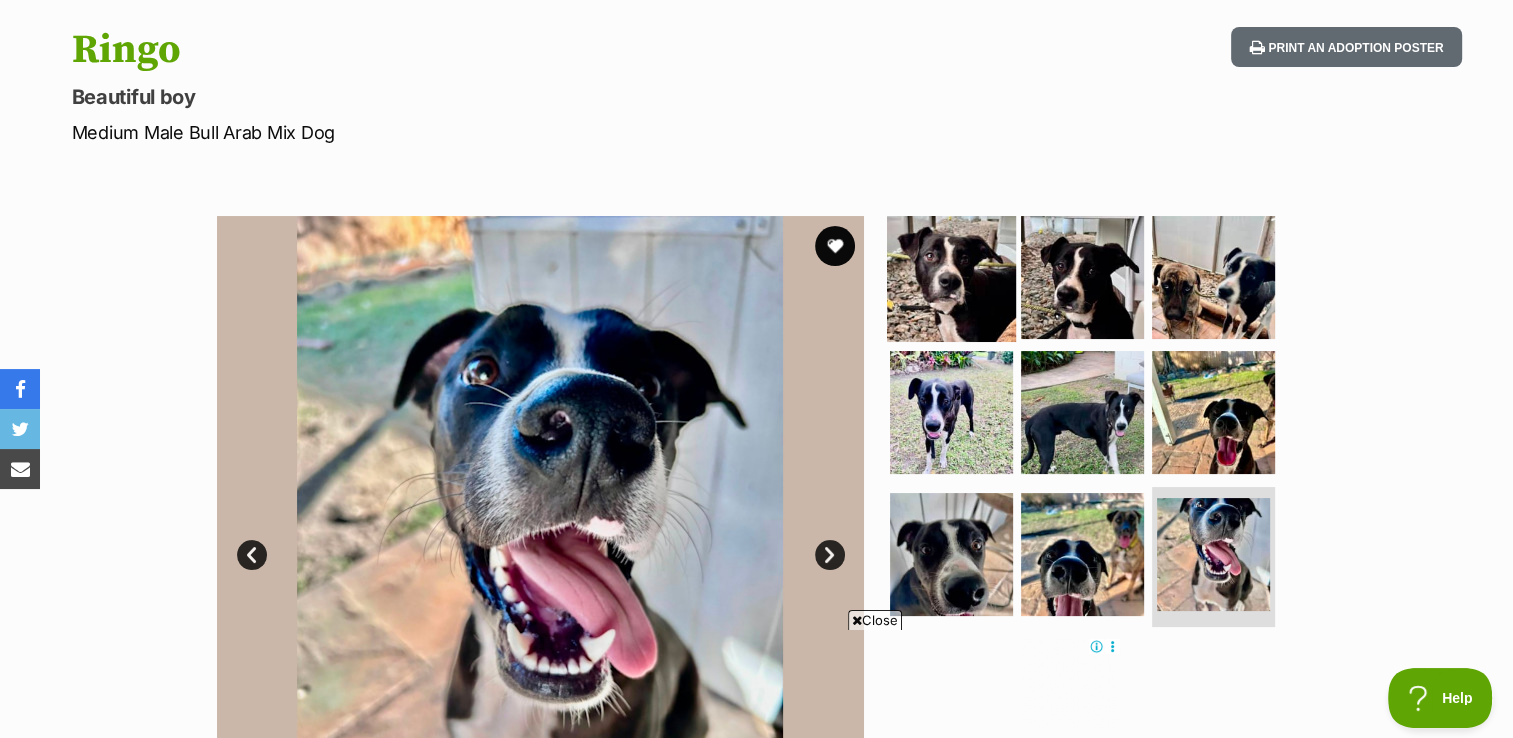 click at bounding box center [951, 276] 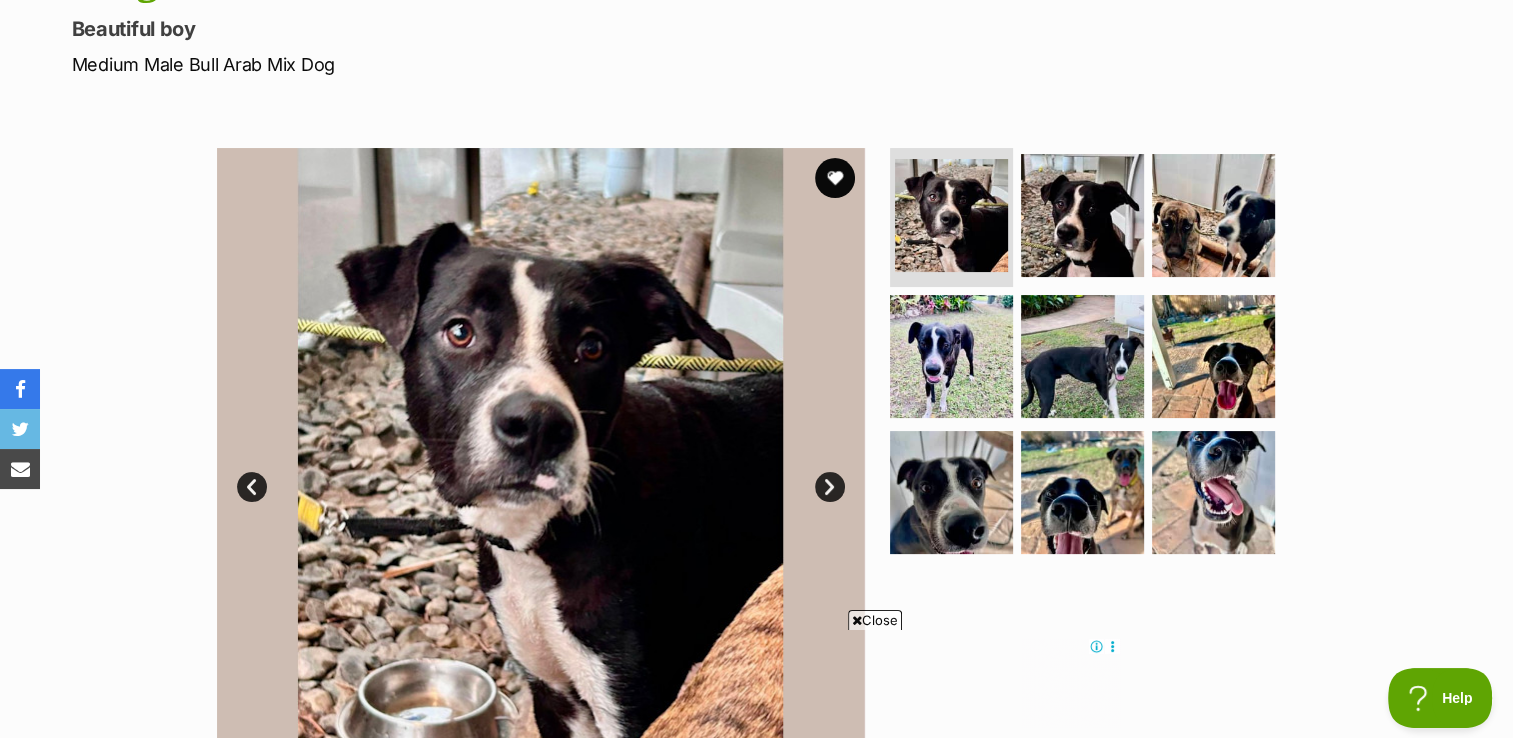 scroll, scrollTop: 200, scrollLeft: 0, axis: vertical 